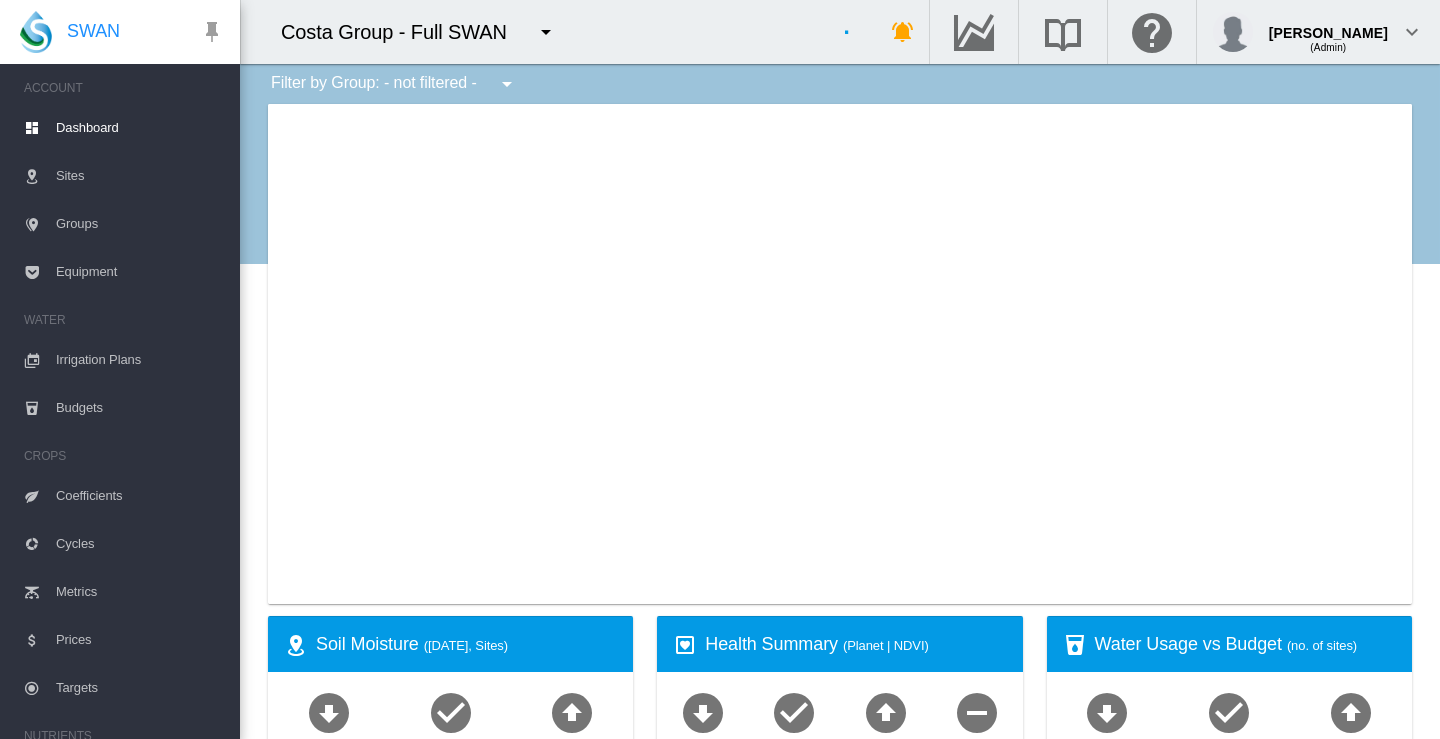 scroll, scrollTop: 0, scrollLeft: 0, axis: both 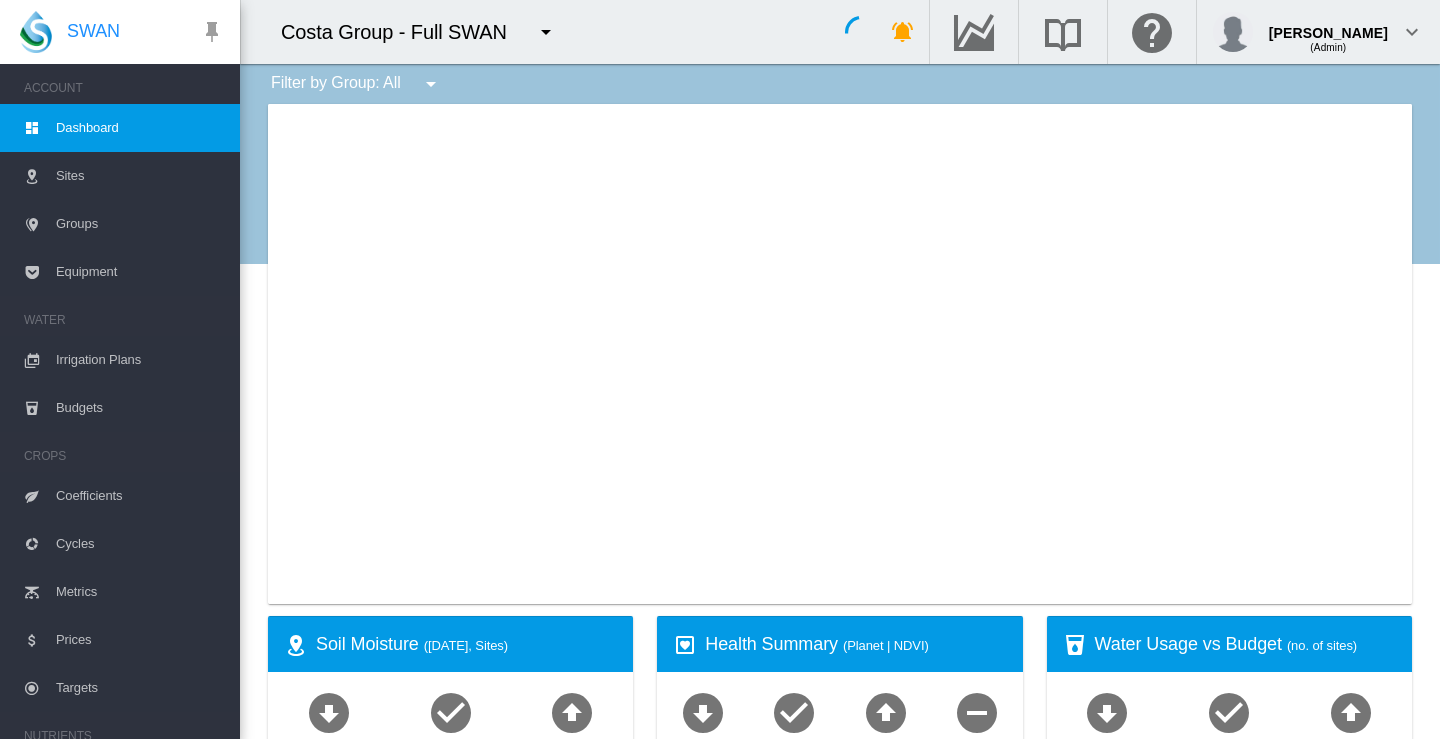 click at bounding box center (546, 32) 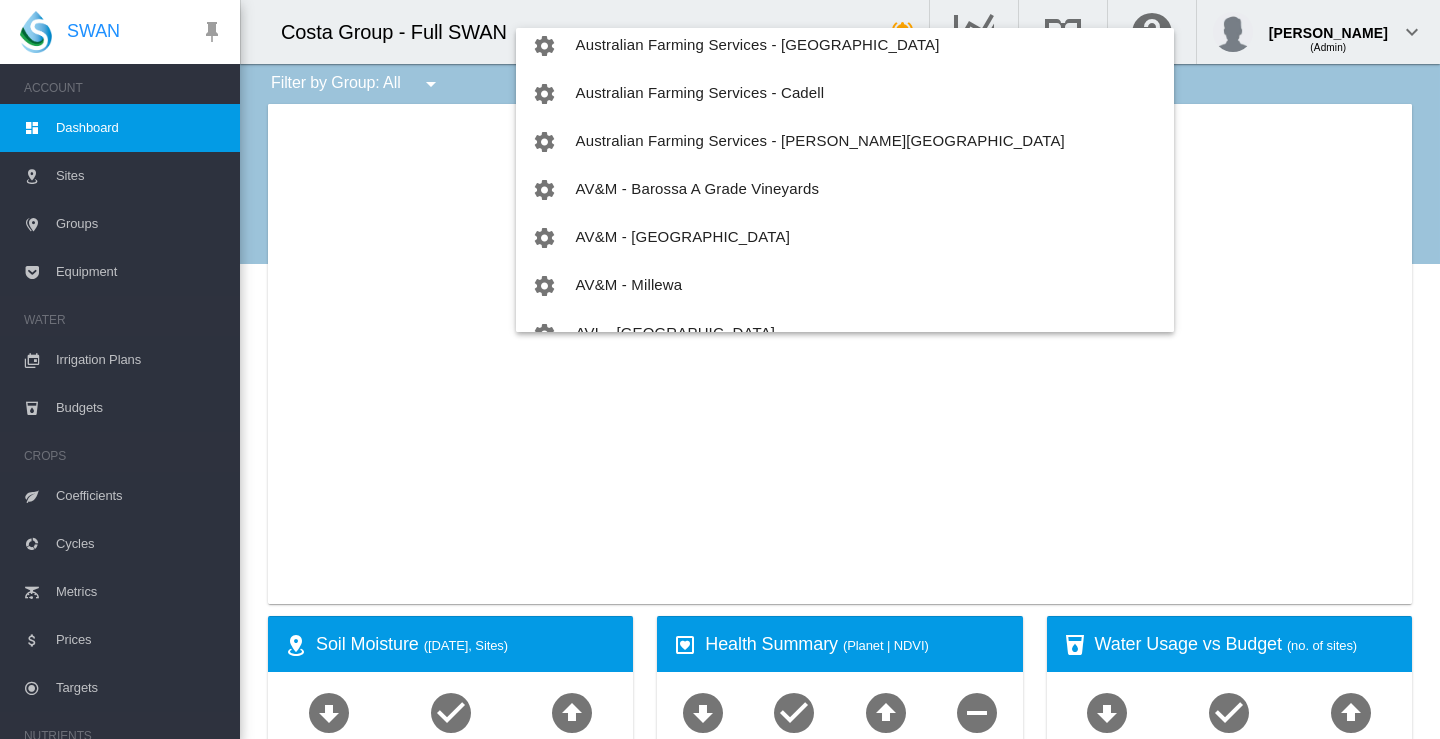 scroll, scrollTop: 400, scrollLeft: 0, axis: vertical 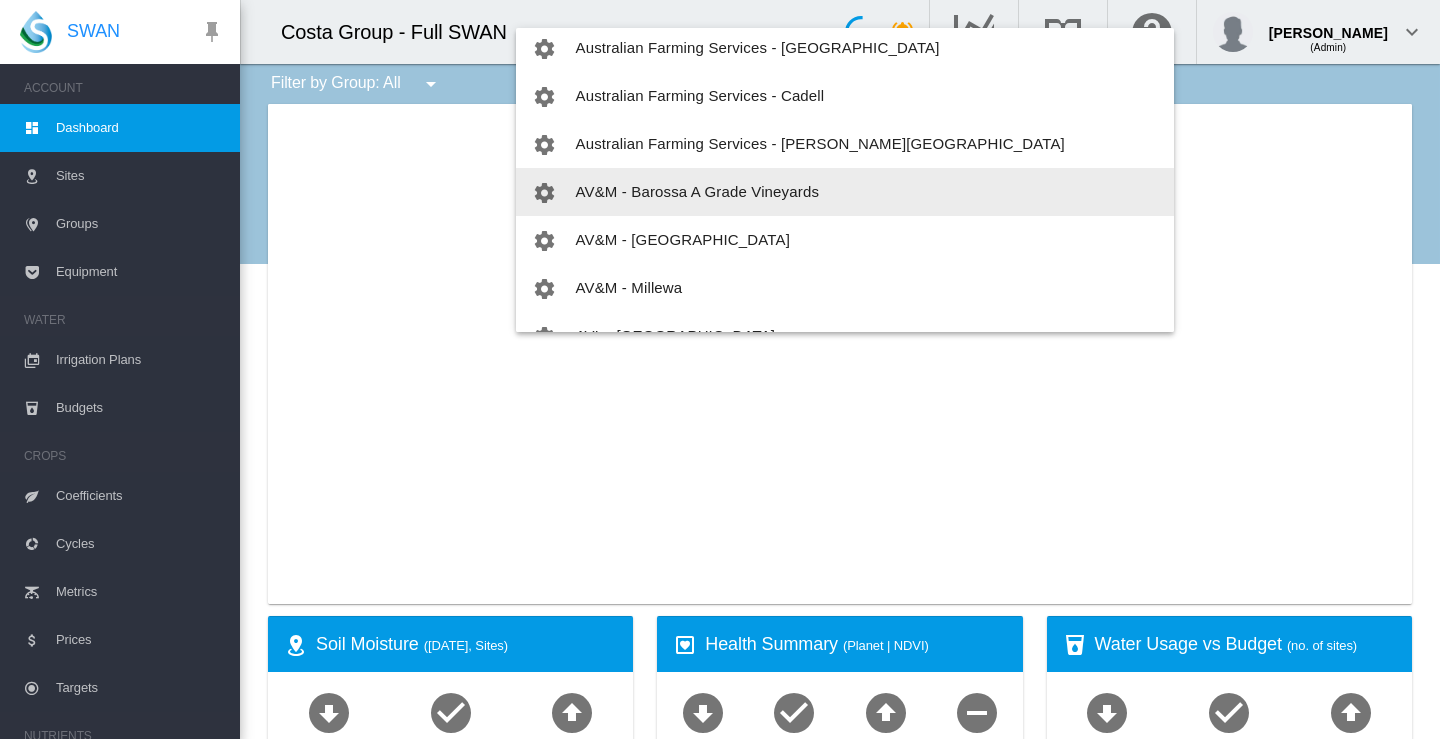 click on "AV&M - Barossa A Grade Vineyards" at bounding box center (698, 191) 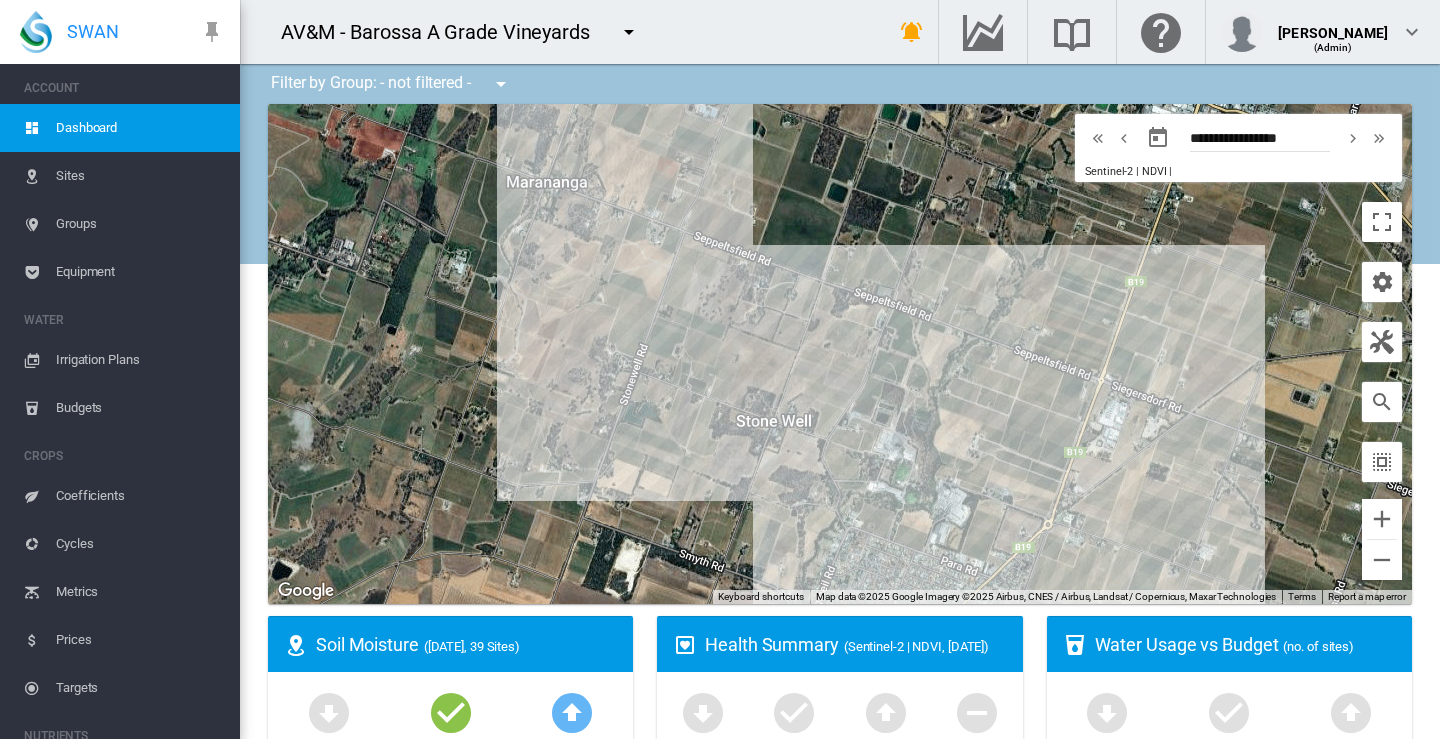 click on "Groups" at bounding box center (140, 224) 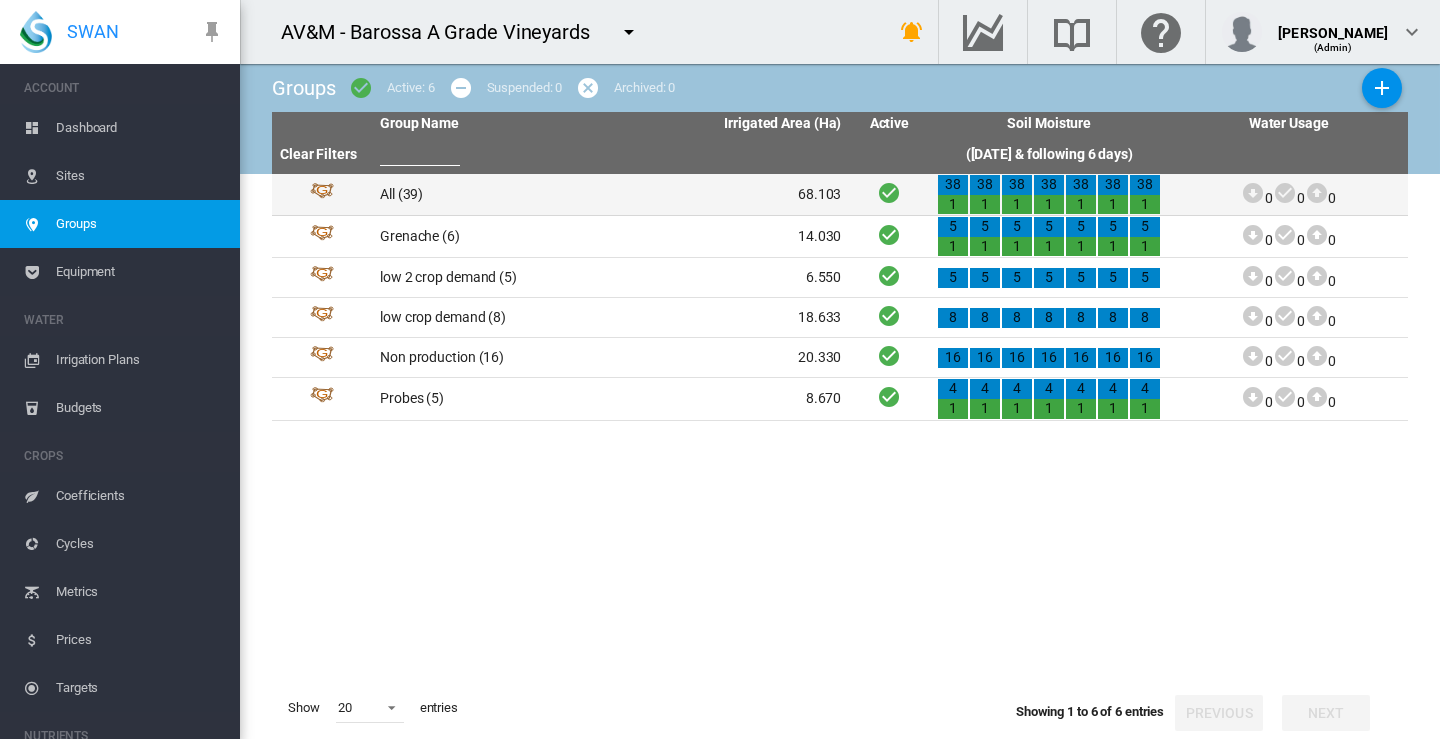 click on "All
(39)" at bounding box center [491, 194] 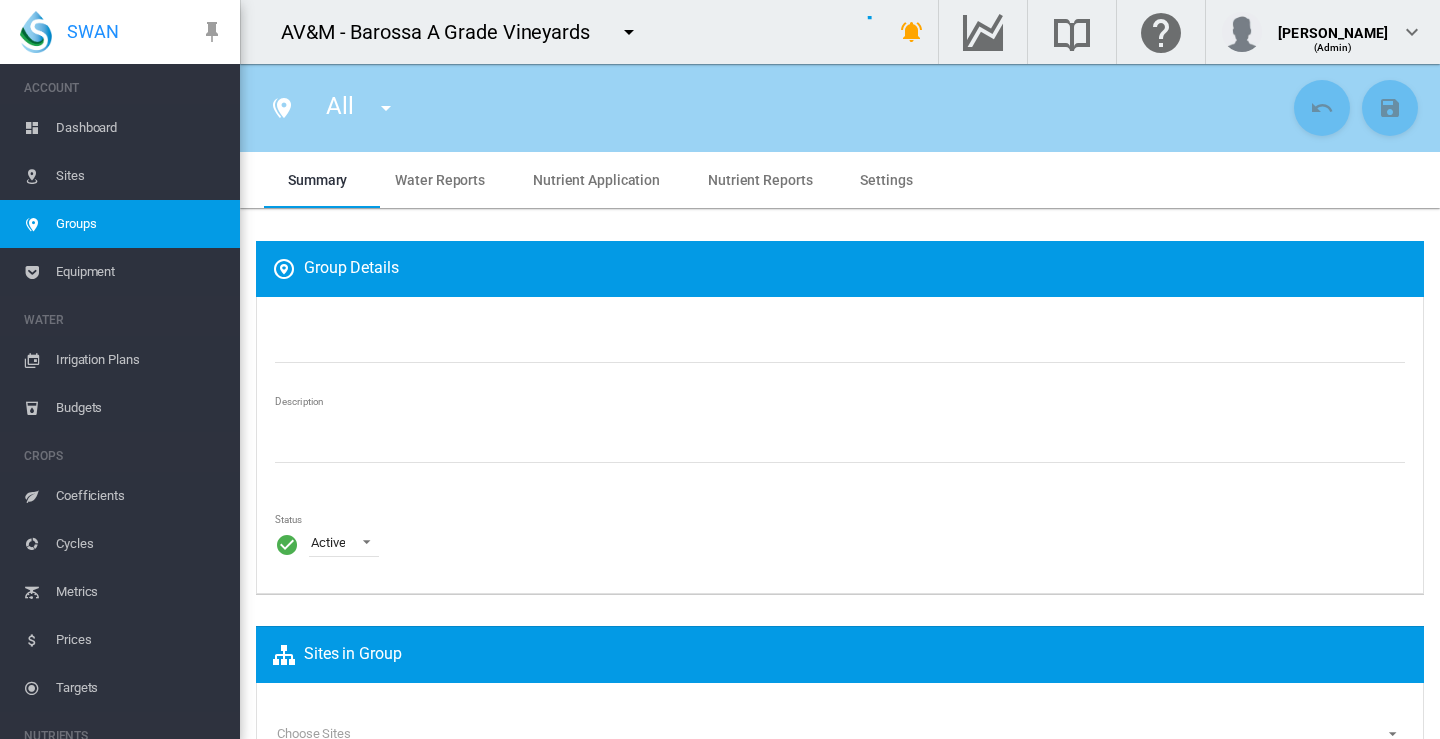 type on "***" 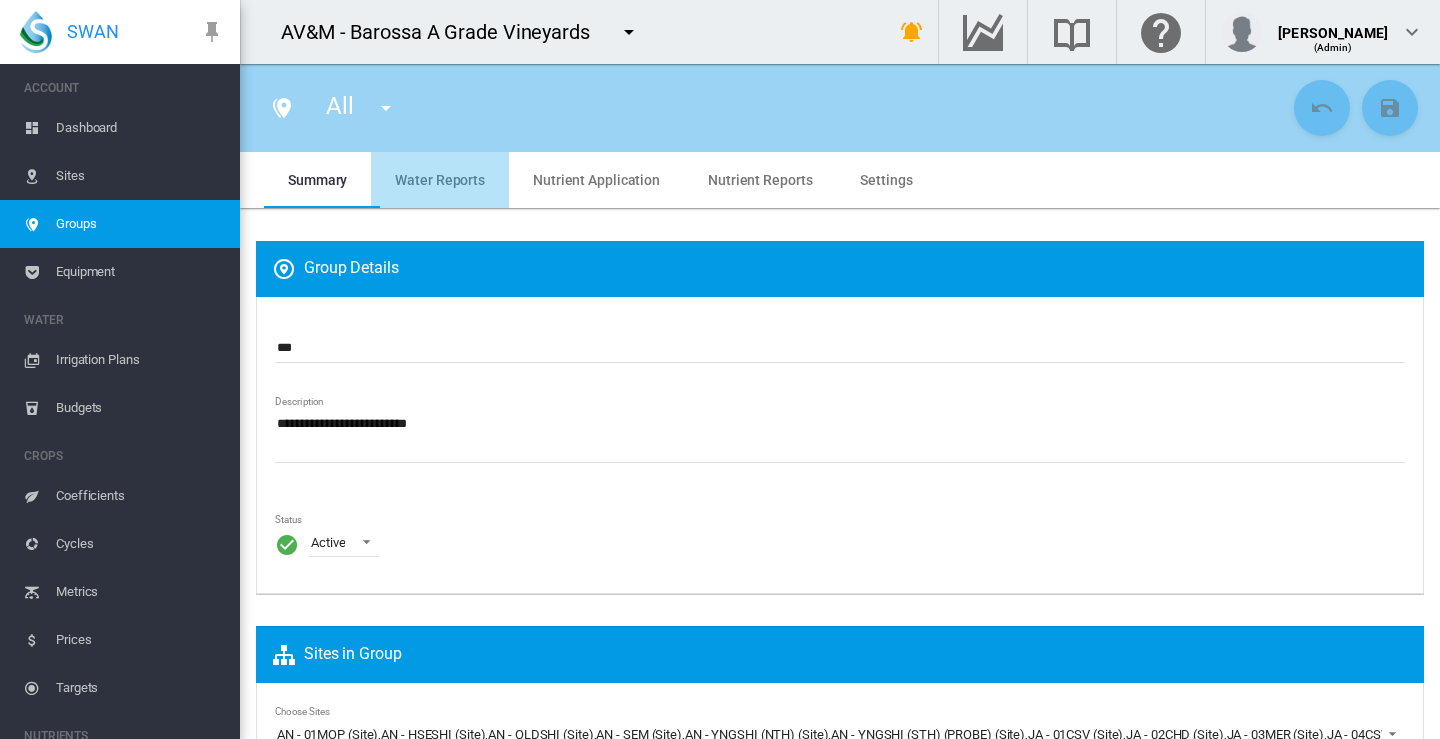 click on "Water Reports" at bounding box center [440, 180] 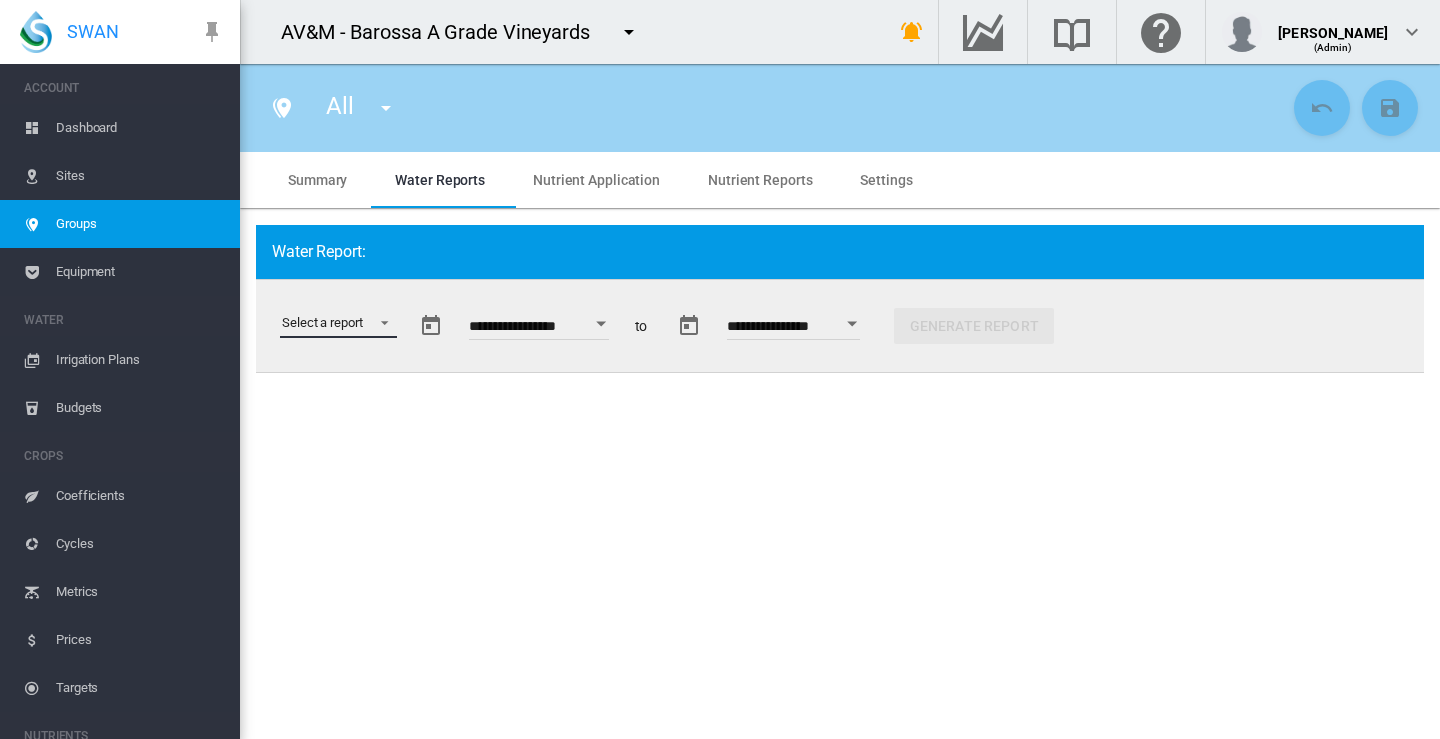 click on "Select a report
Data Extract
Irrigation Planned and Applied
Soil Moisture Status
Water Usage
Water Application Efficiency
Water Use Efficiency" at bounding box center [338, 323] 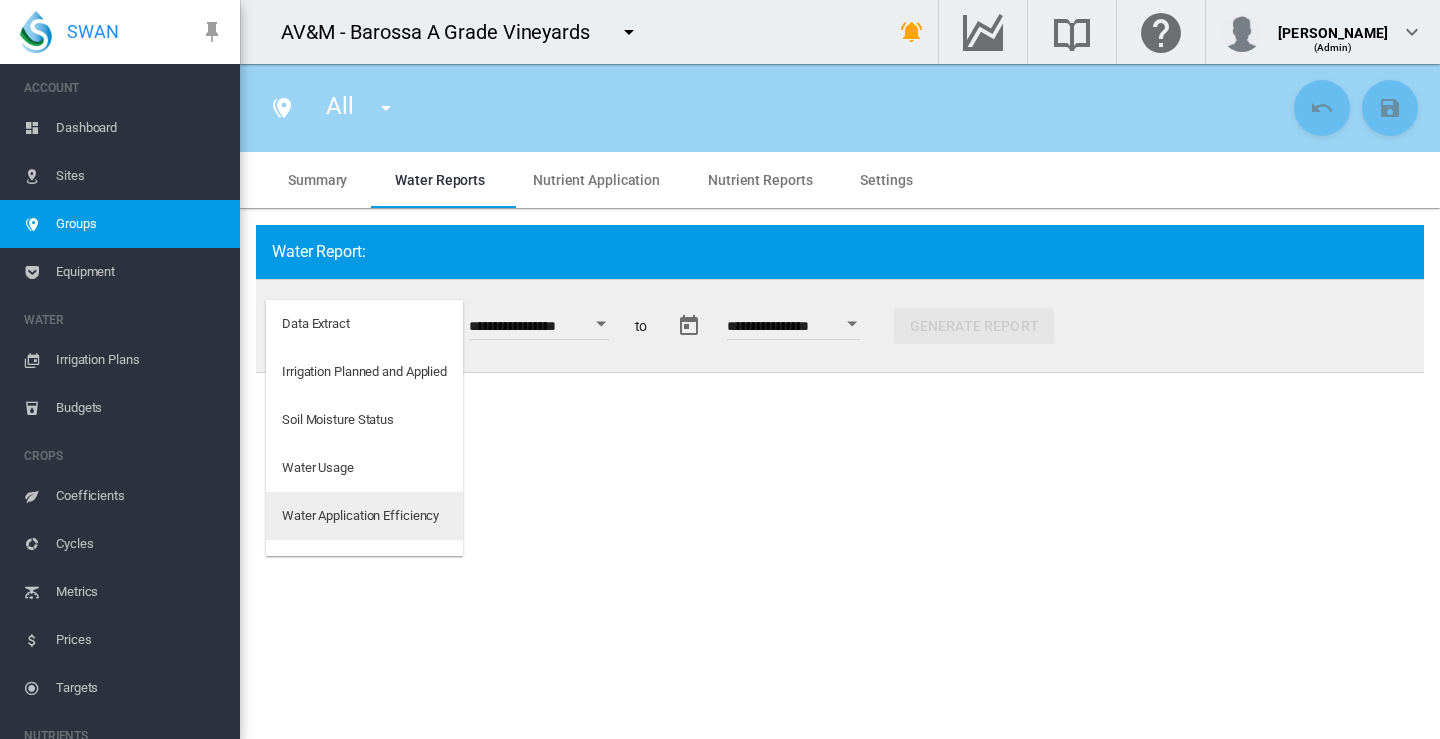 click on "Water Application Efficiency" at bounding box center [360, 516] 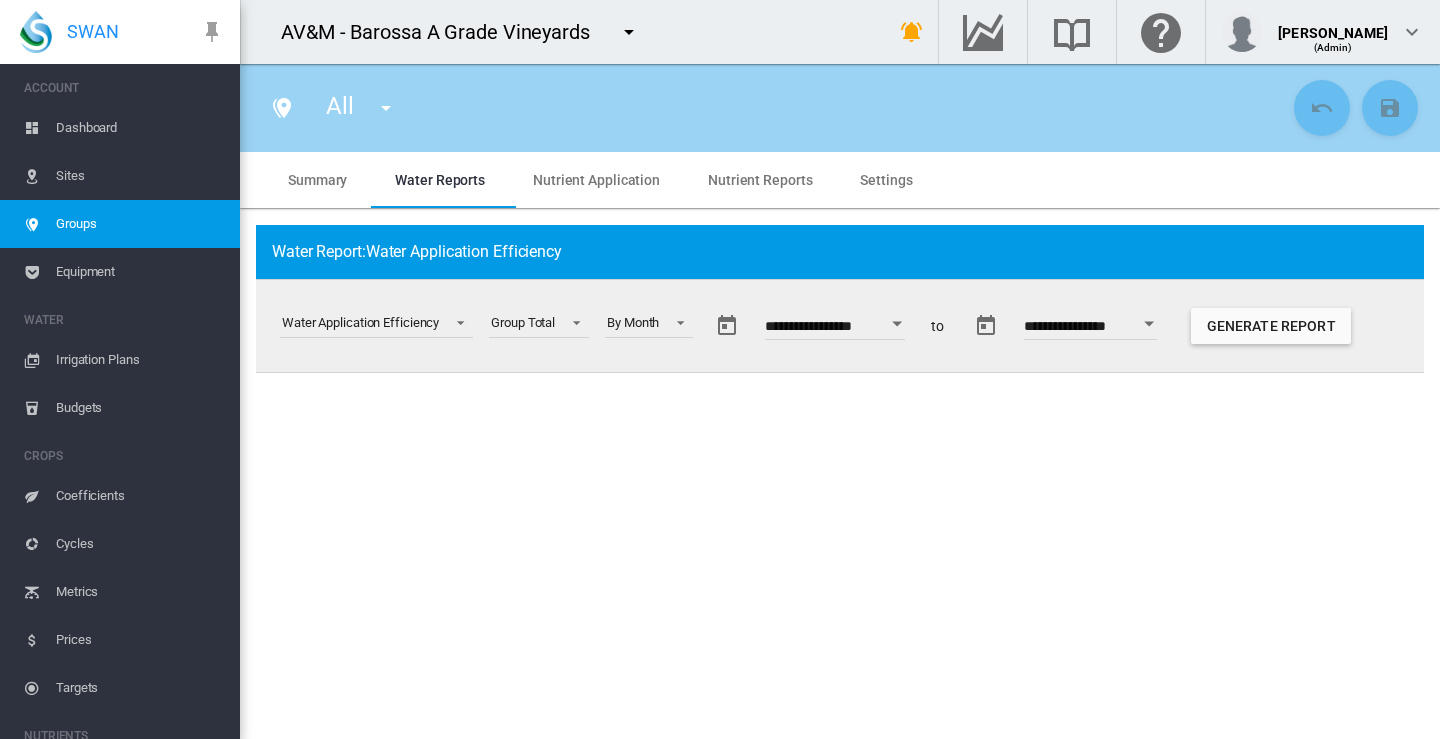 click at bounding box center [727, 326] 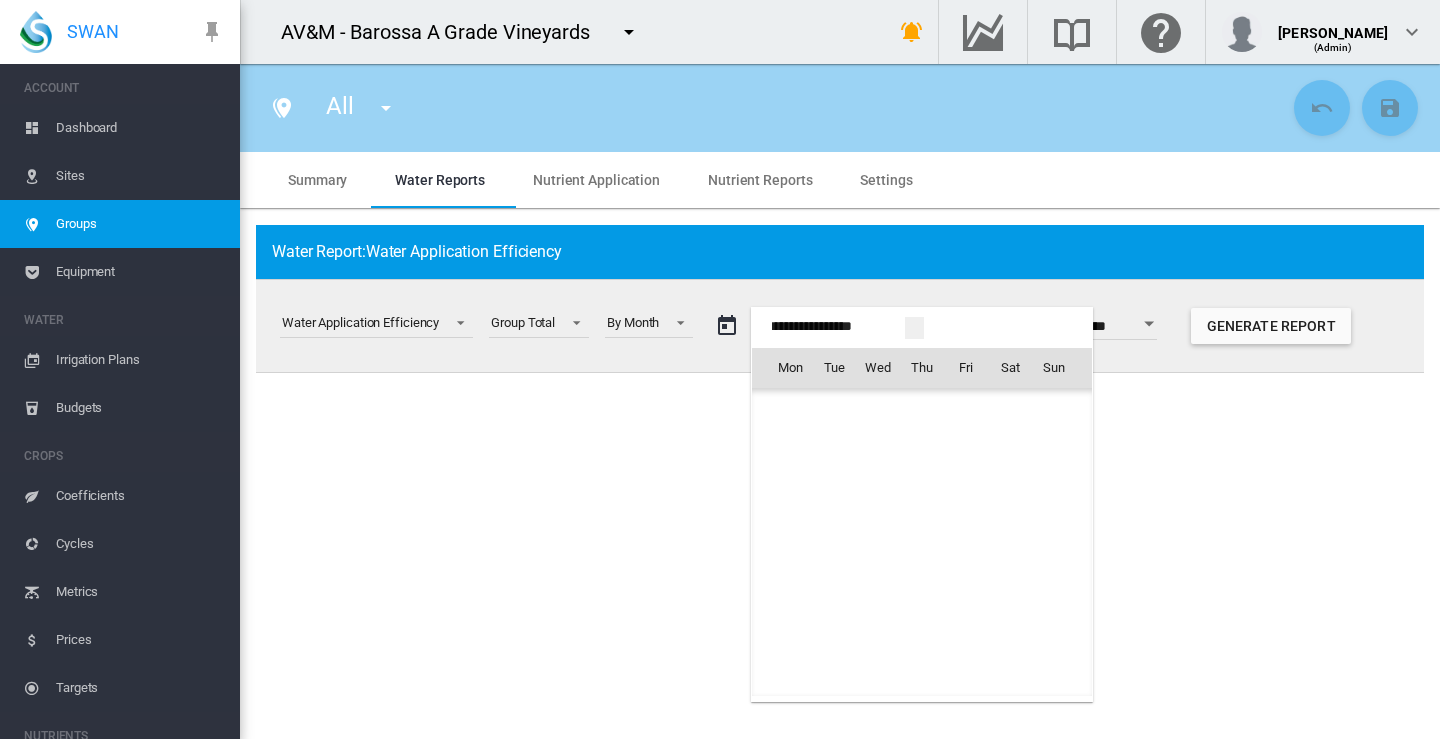 scroll, scrollTop: 49290, scrollLeft: 0, axis: vertical 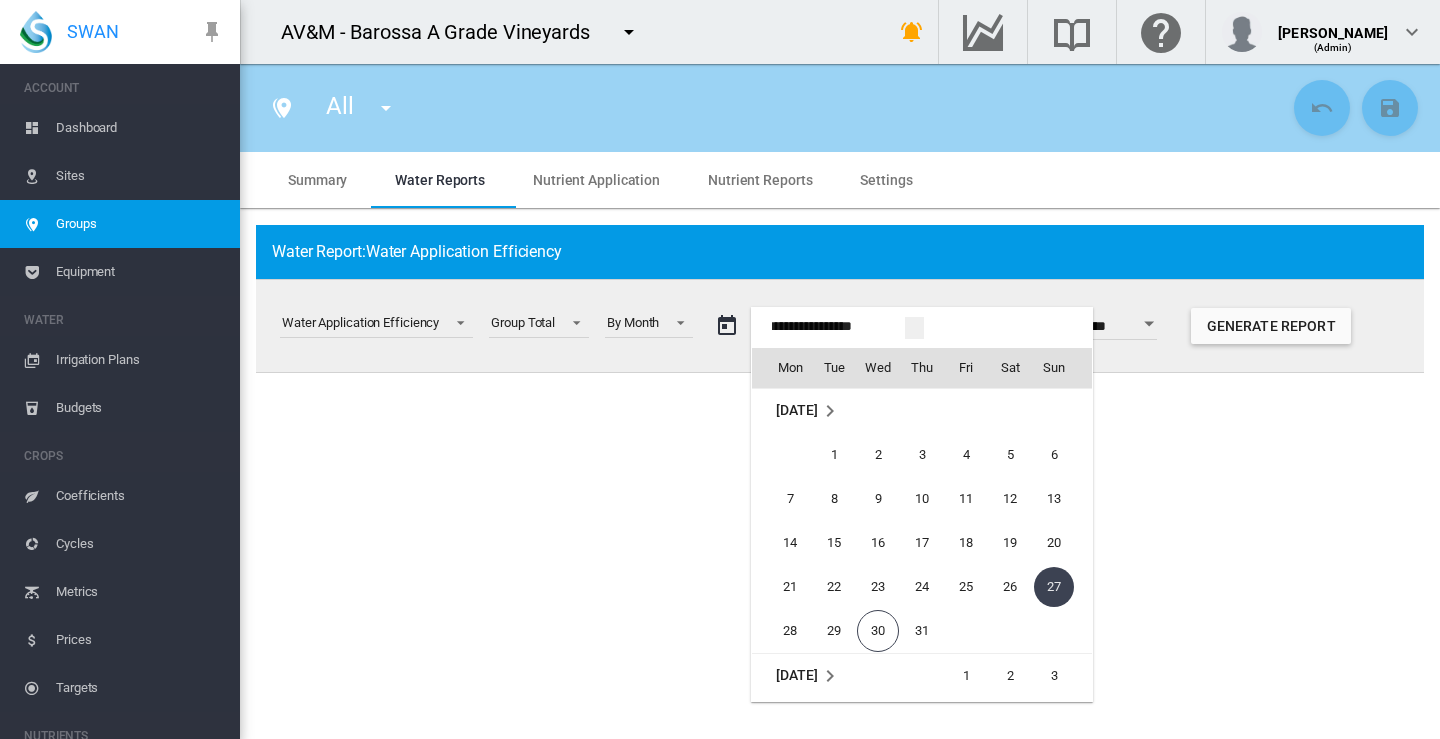 click on "[DATE]" at bounding box center (796, 410) 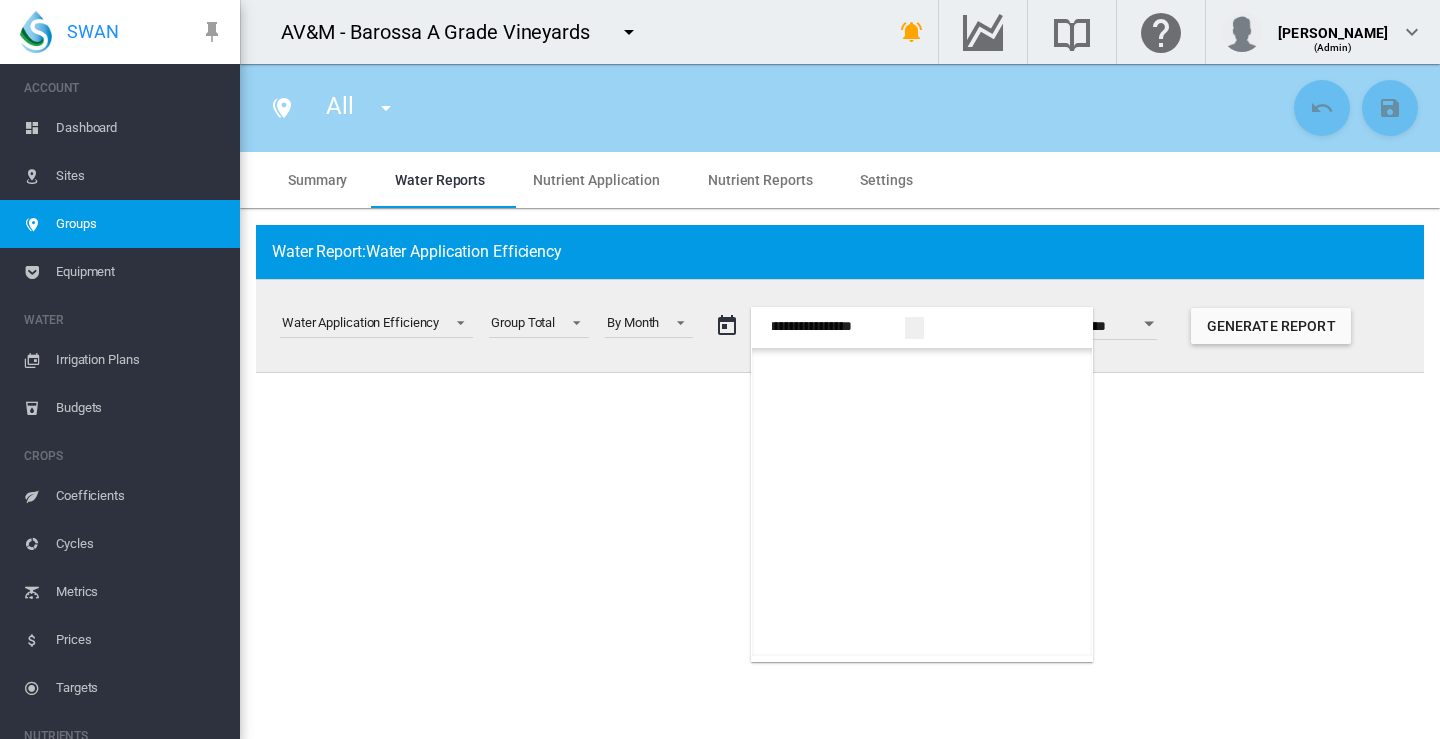 scroll, scrollTop: 1100, scrollLeft: 0, axis: vertical 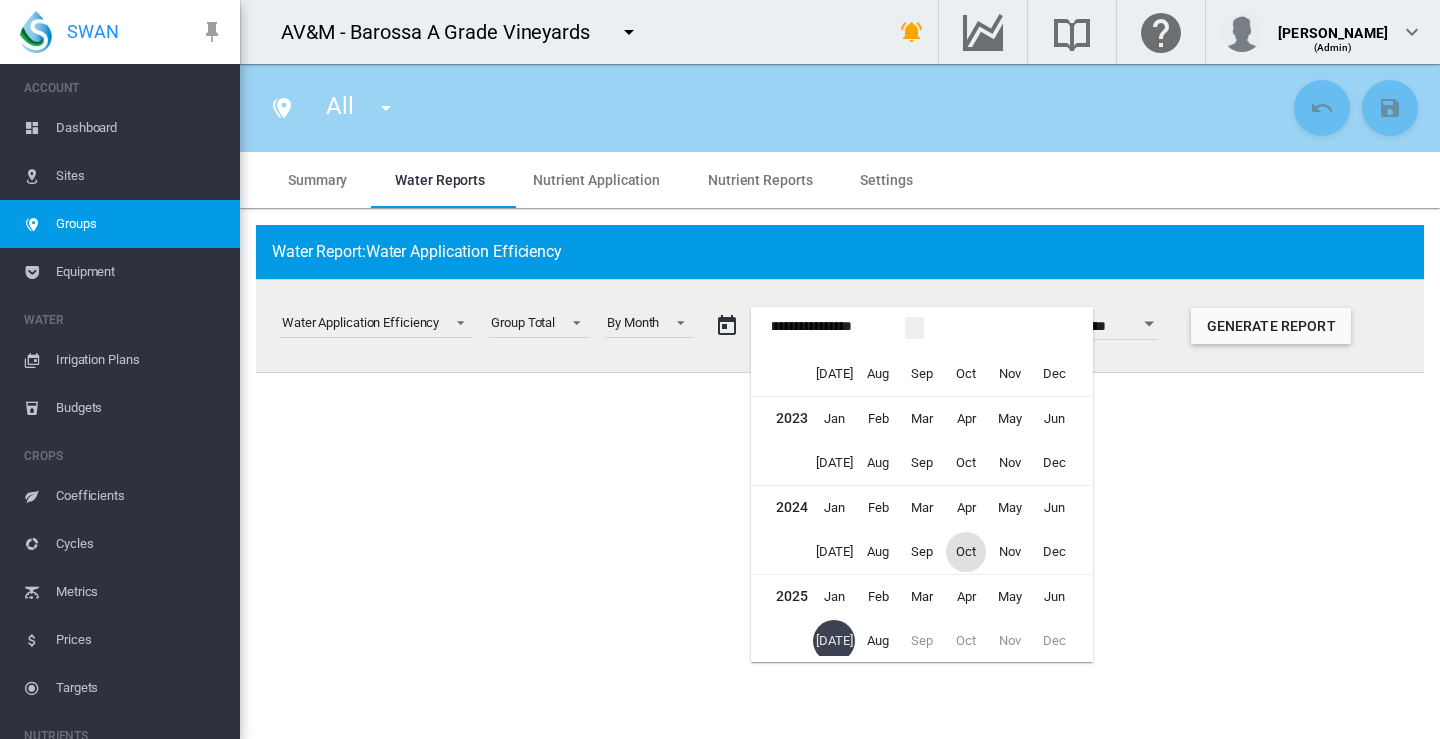 click on "Oct" at bounding box center (966, 552) 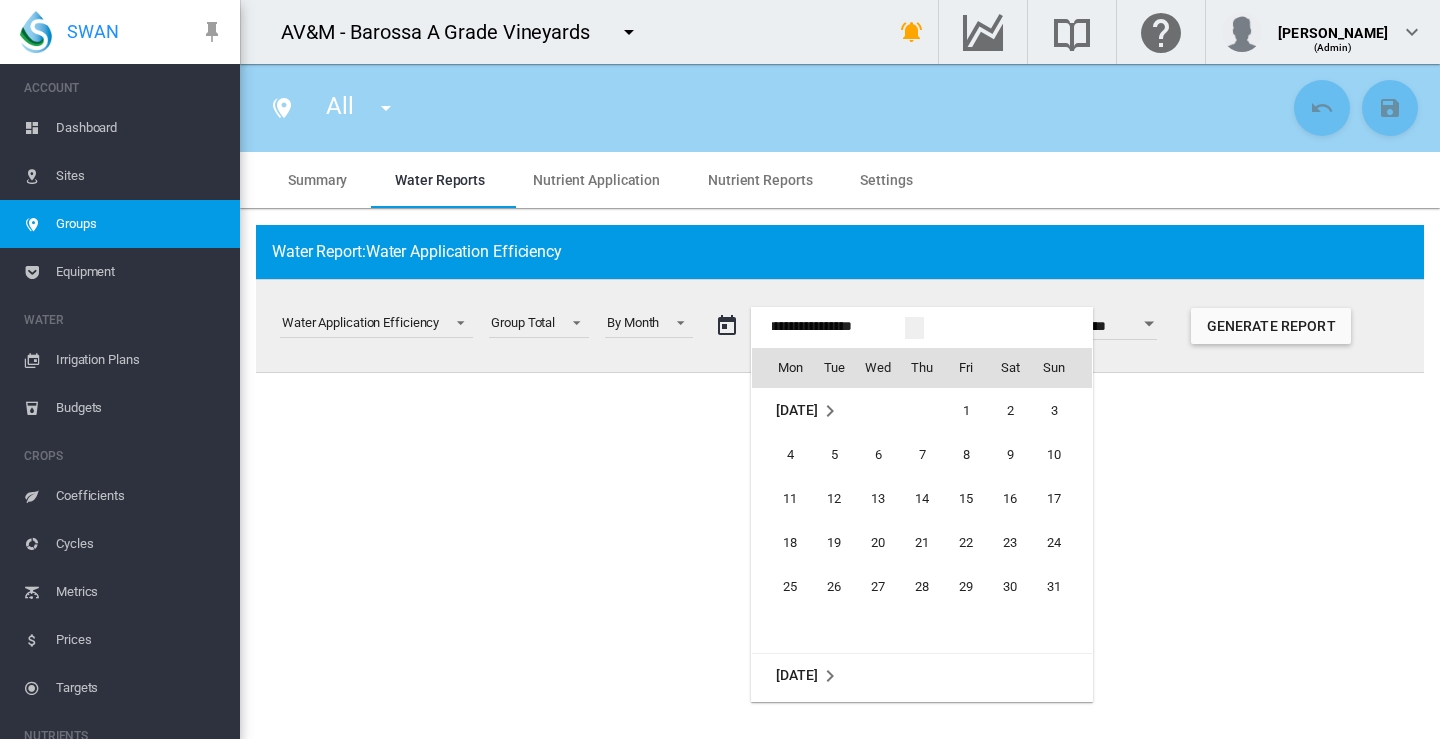 scroll, scrollTop: 46905, scrollLeft: 0, axis: vertical 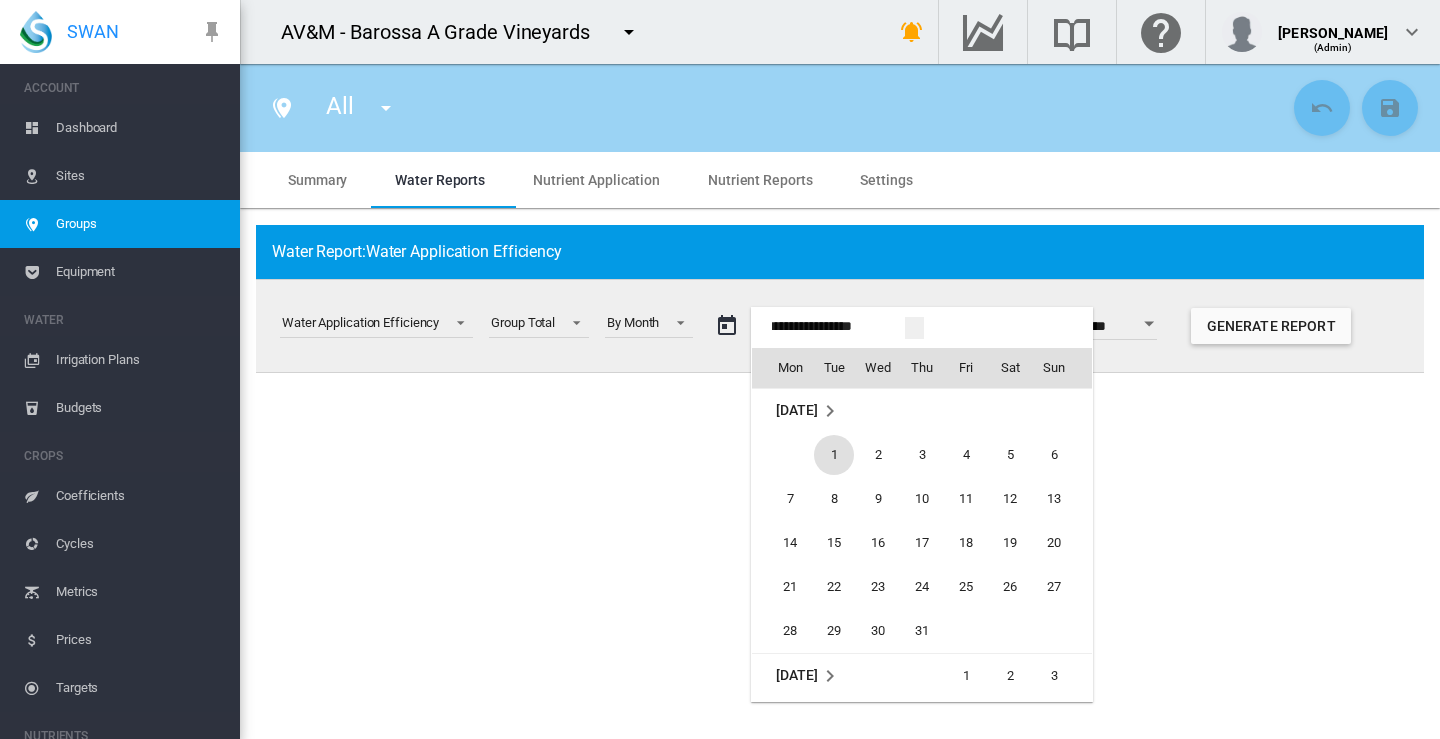 click on "[DATE]" at bounding box center (796, 410) 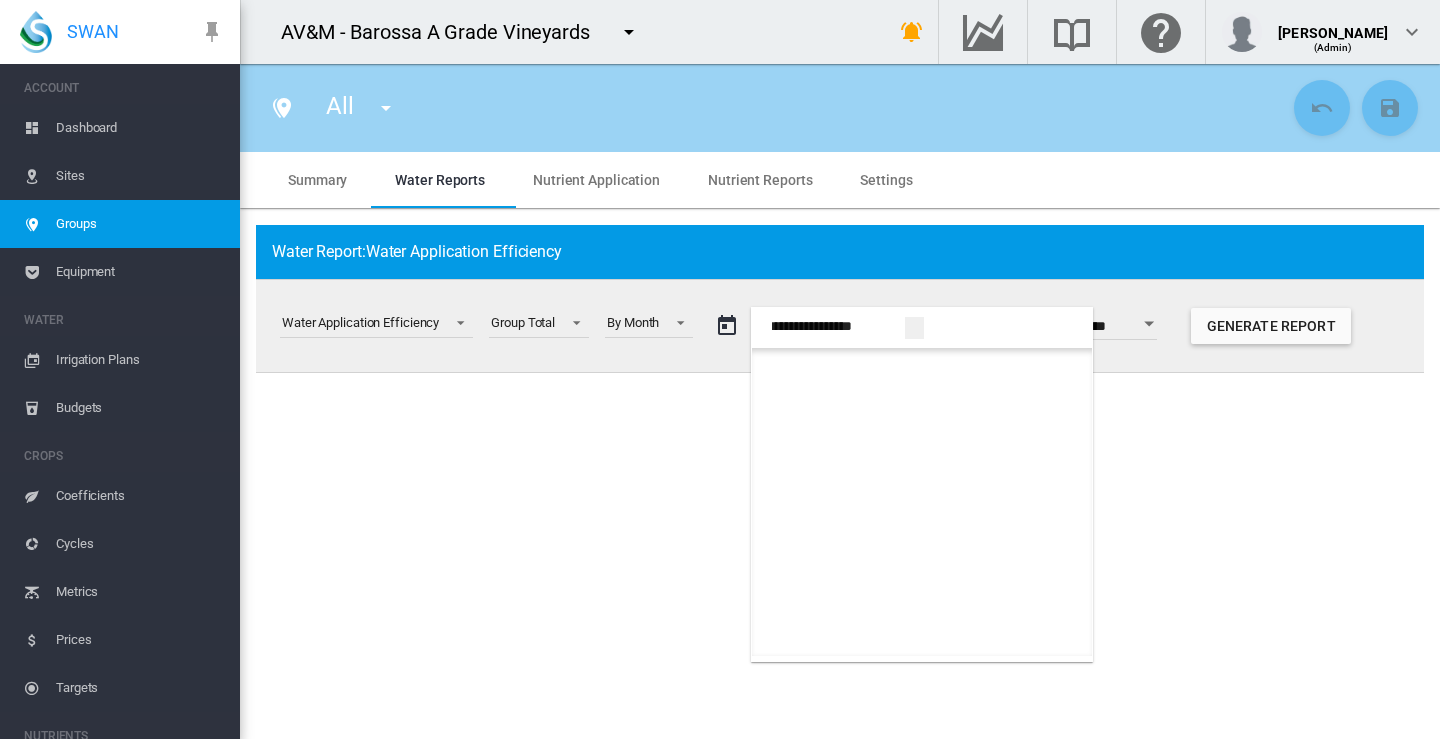 scroll, scrollTop: 1100, scrollLeft: 0, axis: vertical 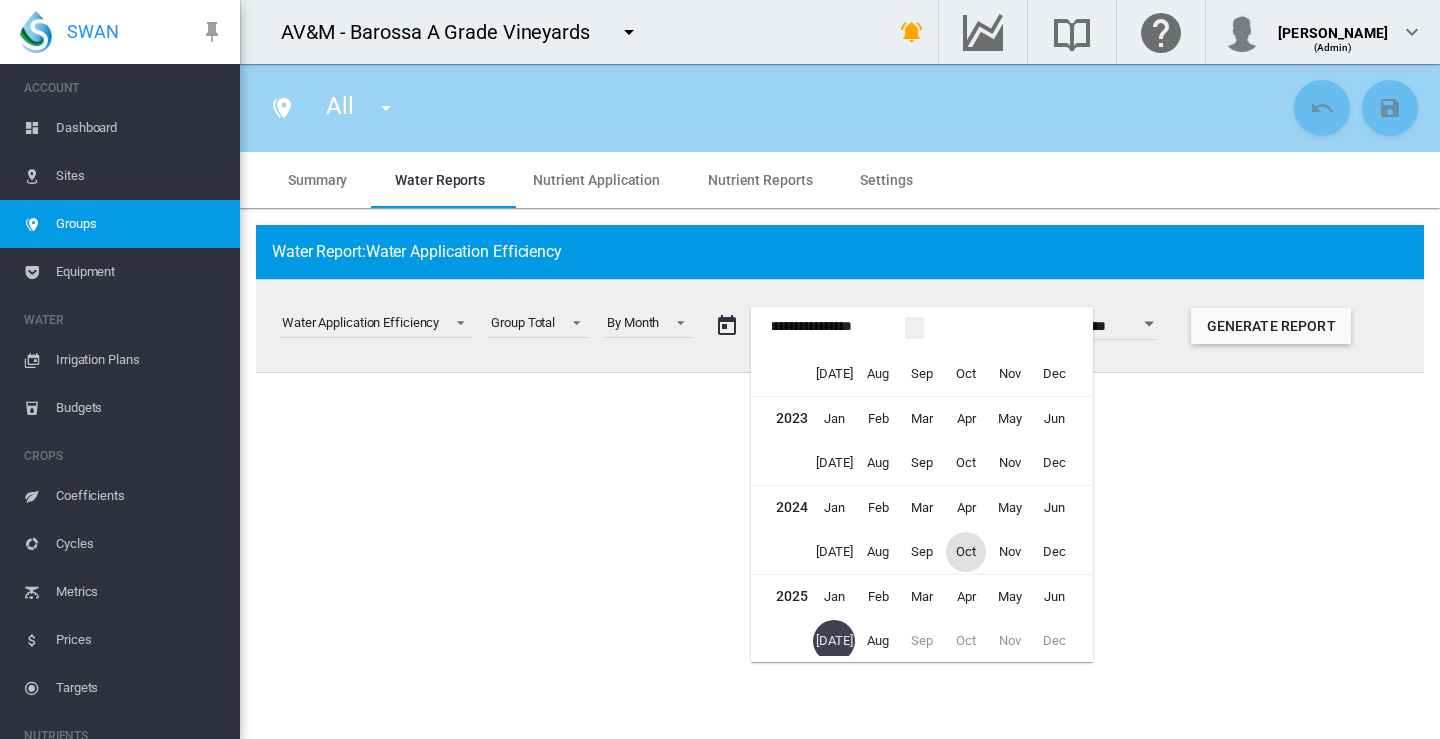 click on "Oct" at bounding box center (966, 552) 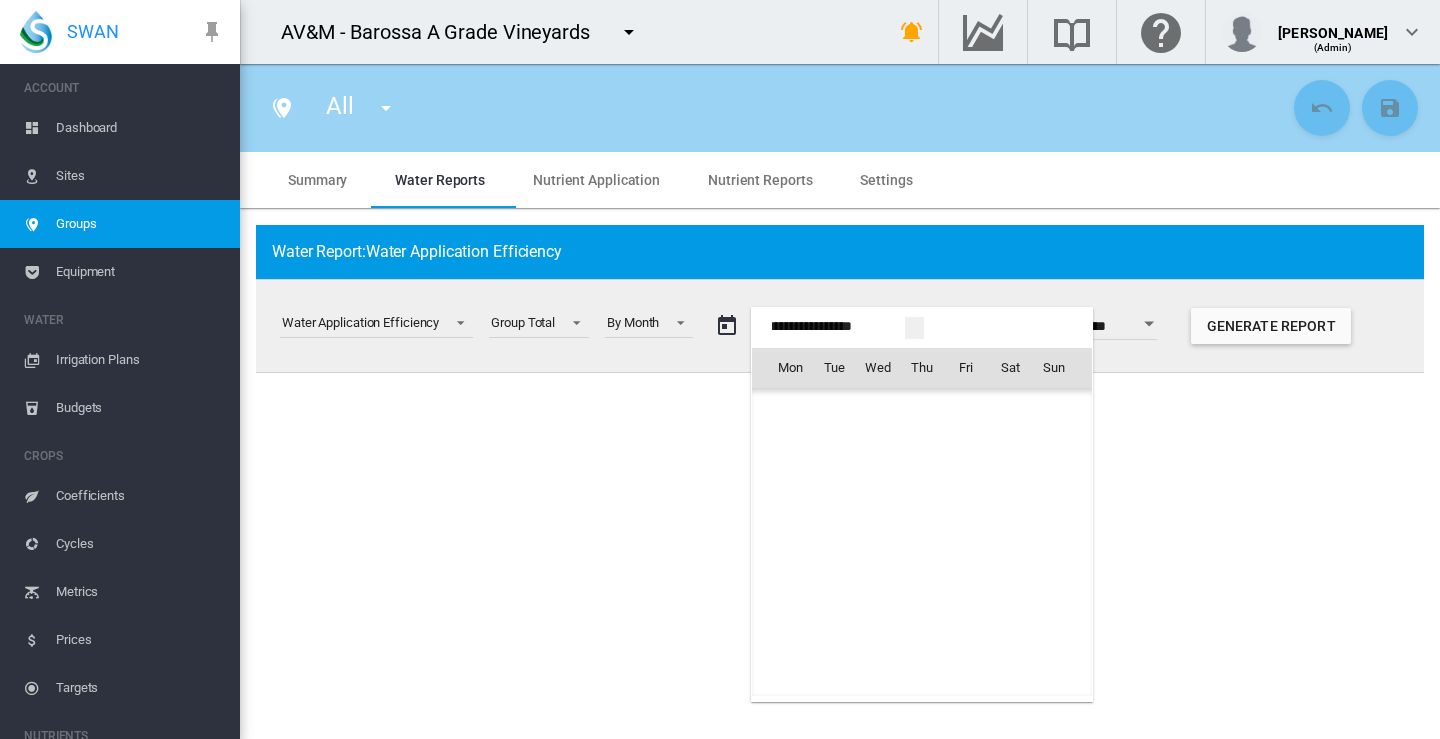 scroll, scrollTop: 46905, scrollLeft: 0, axis: vertical 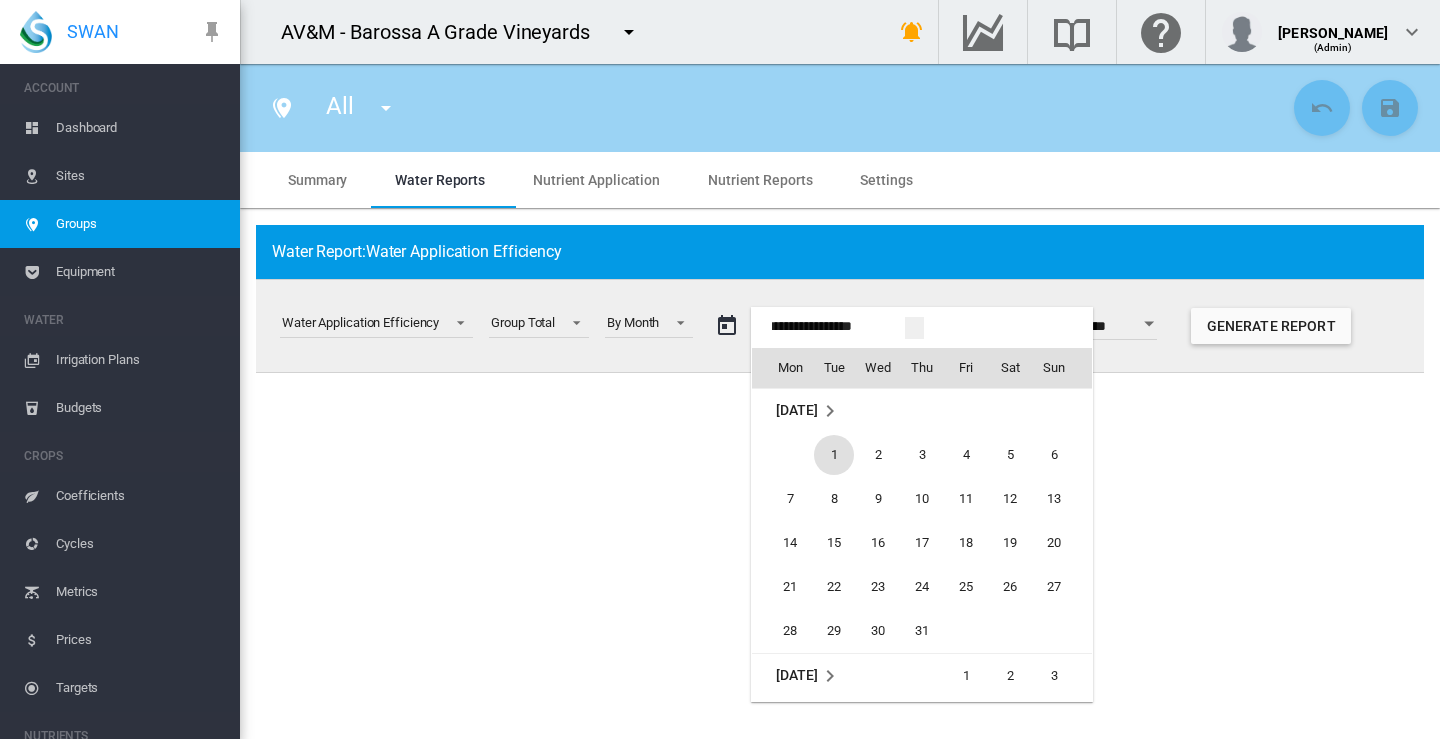 click on "1" at bounding box center [834, 455] 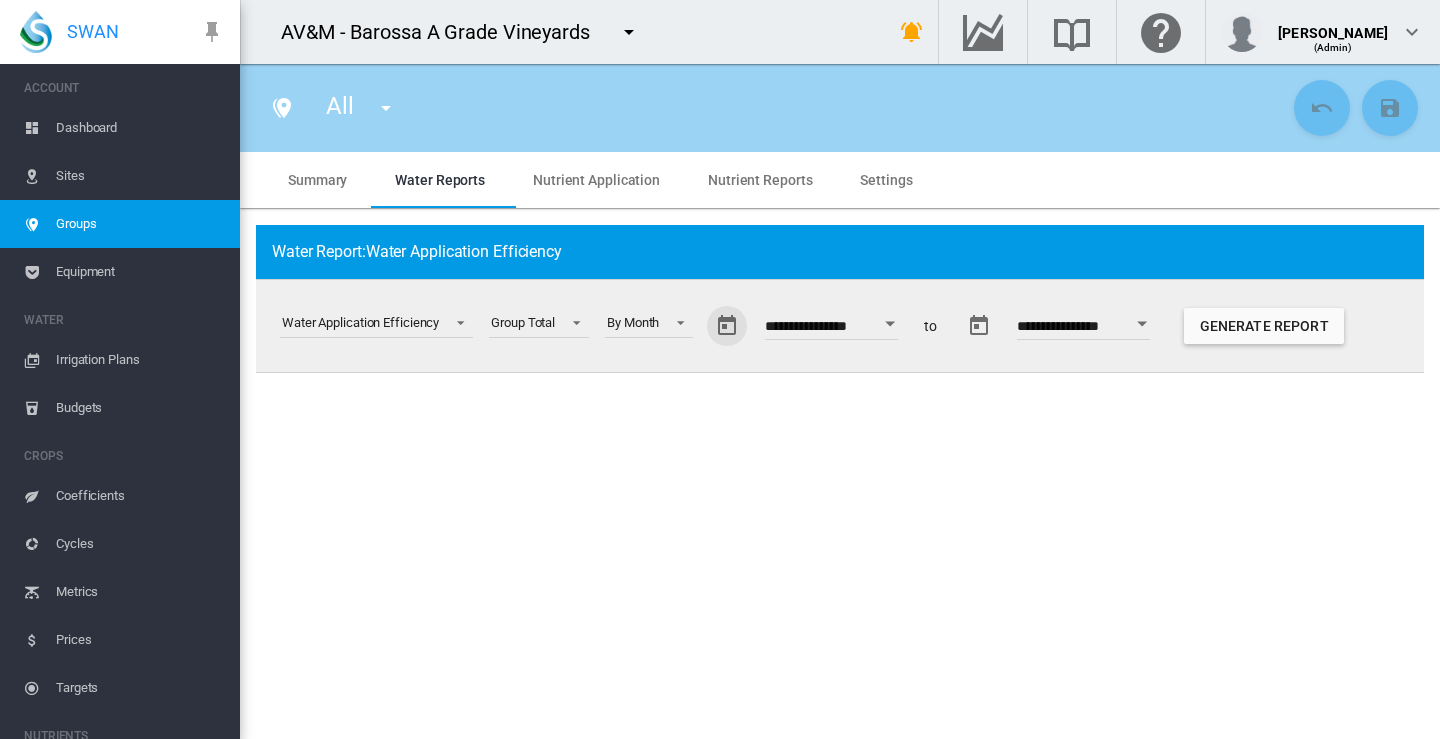 click at bounding box center (979, 326) 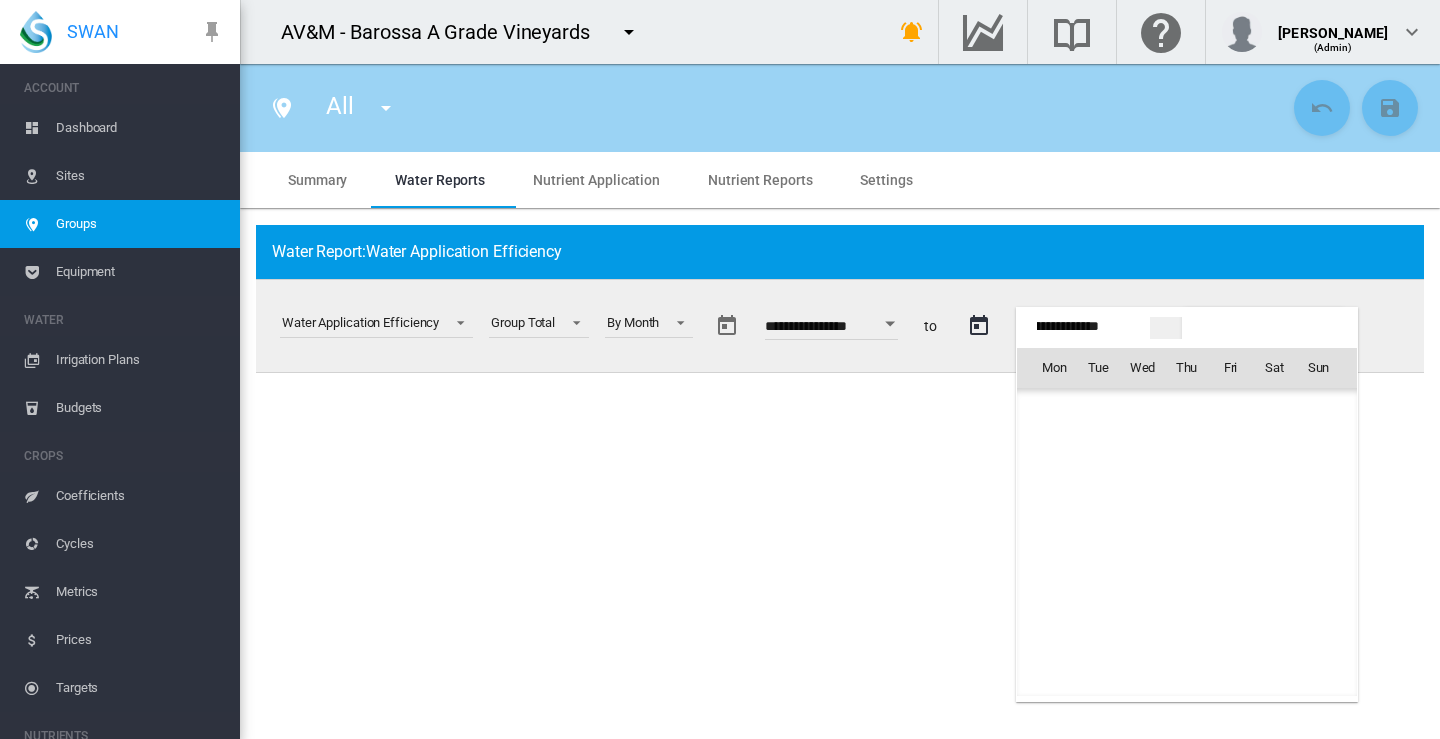 scroll, scrollTop: 2650, scrollLeft: 0, axis: vertical 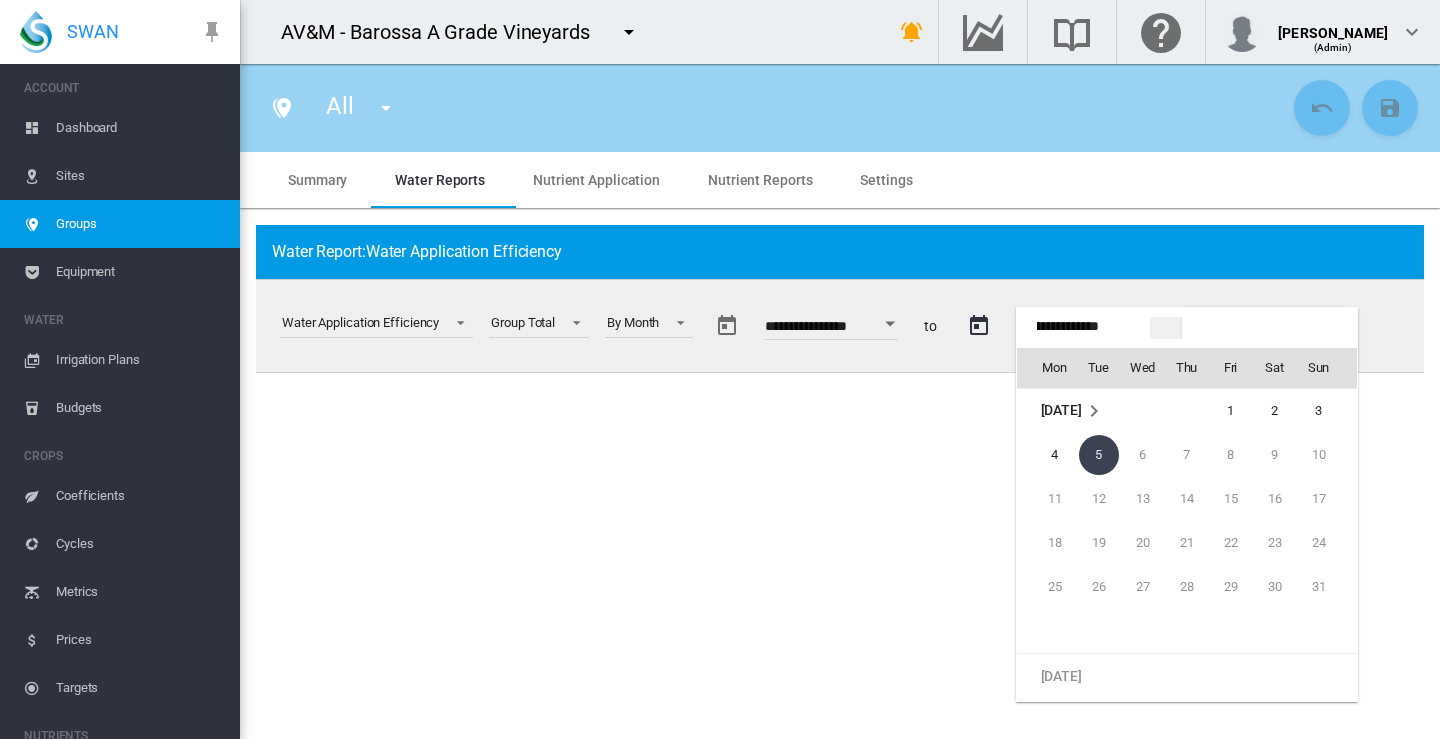 click on "[DATE]" at bounding box center [1061, 410] 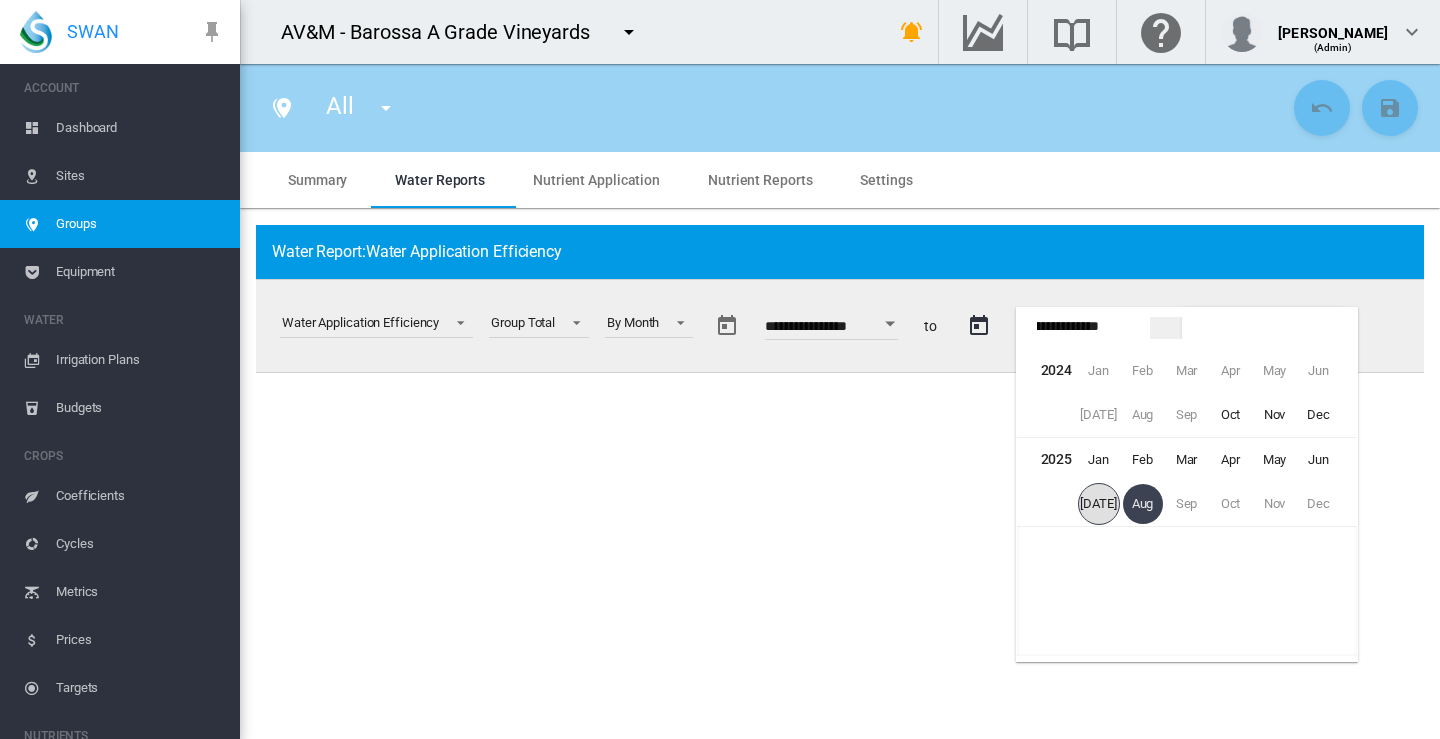 click on "[DATE]" at bounding box center (1099, 504) 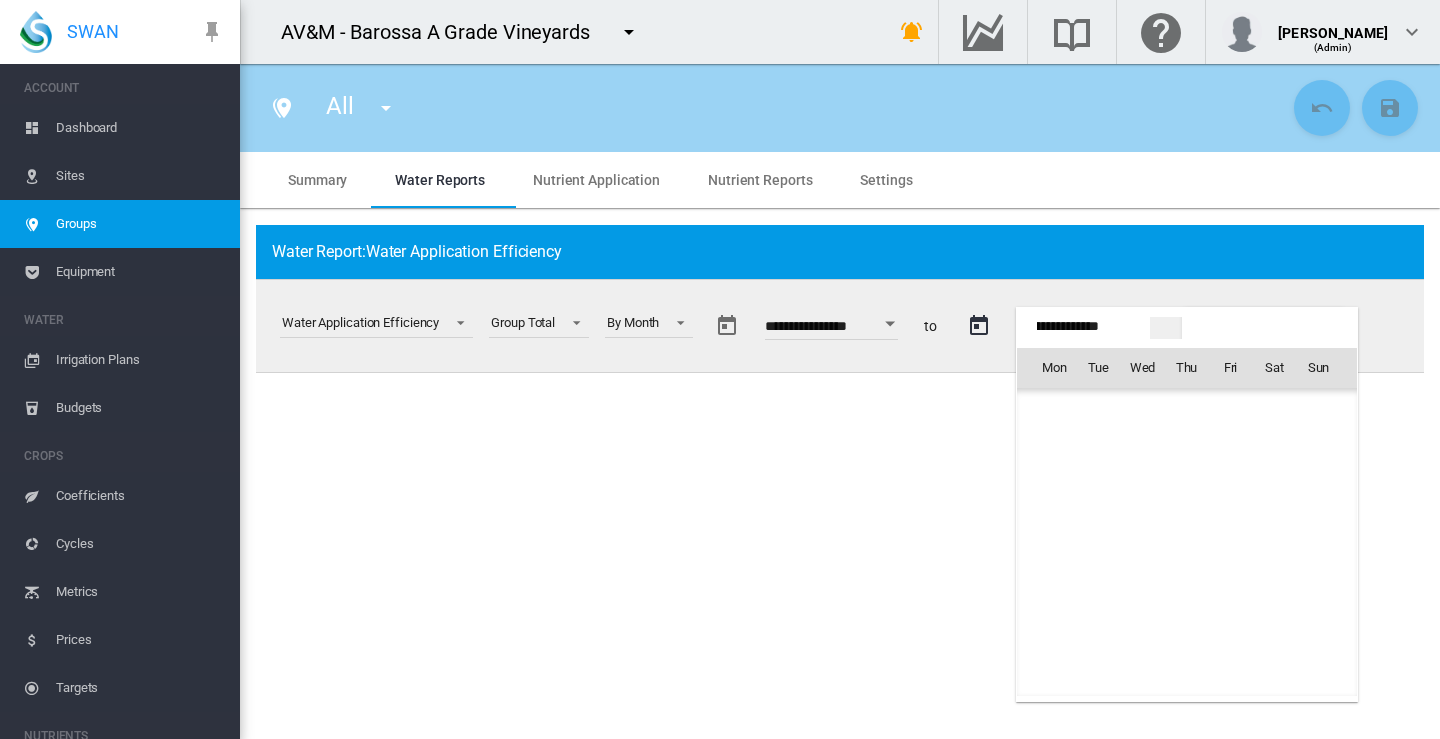scroll, scrollTop: 2385, scrollLeft: 0, axis: vertical 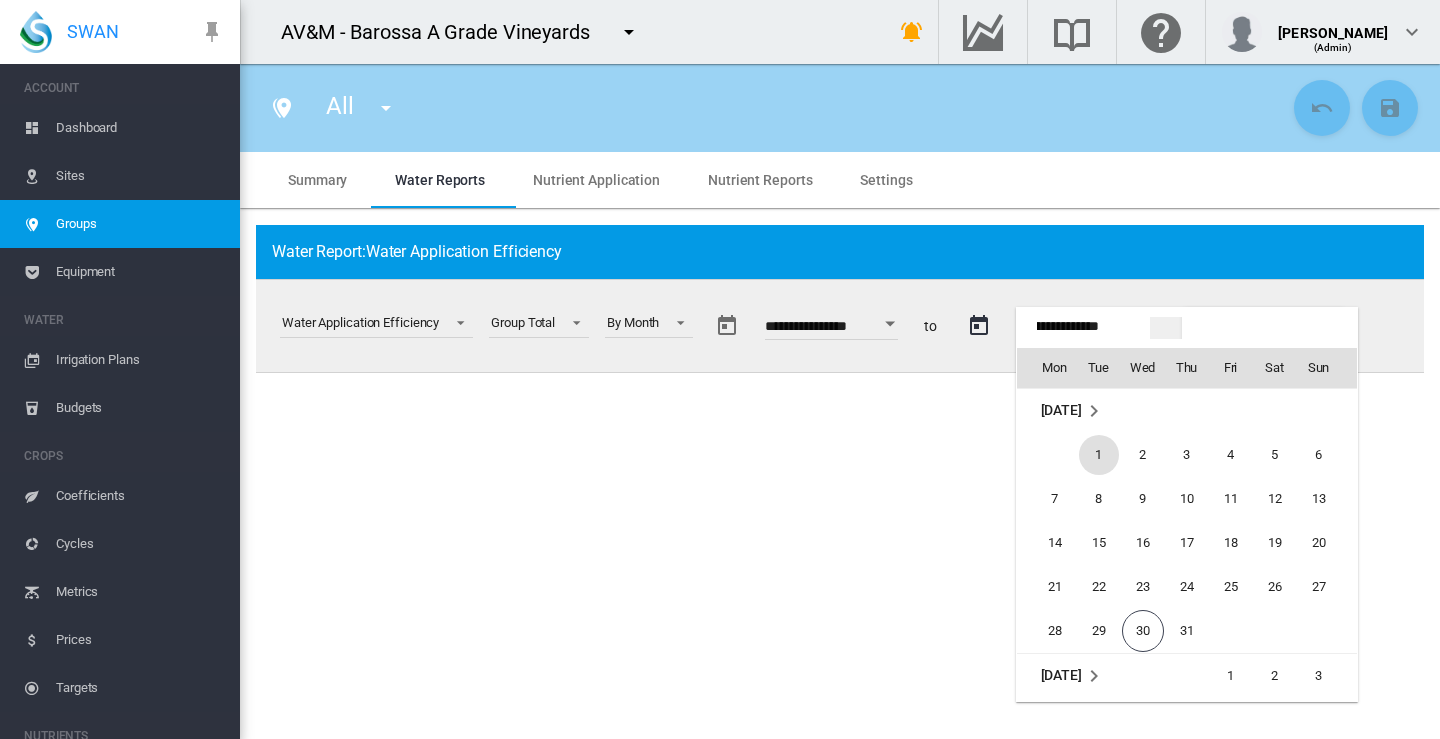 click on "30" at bounding box center (1143, 631) 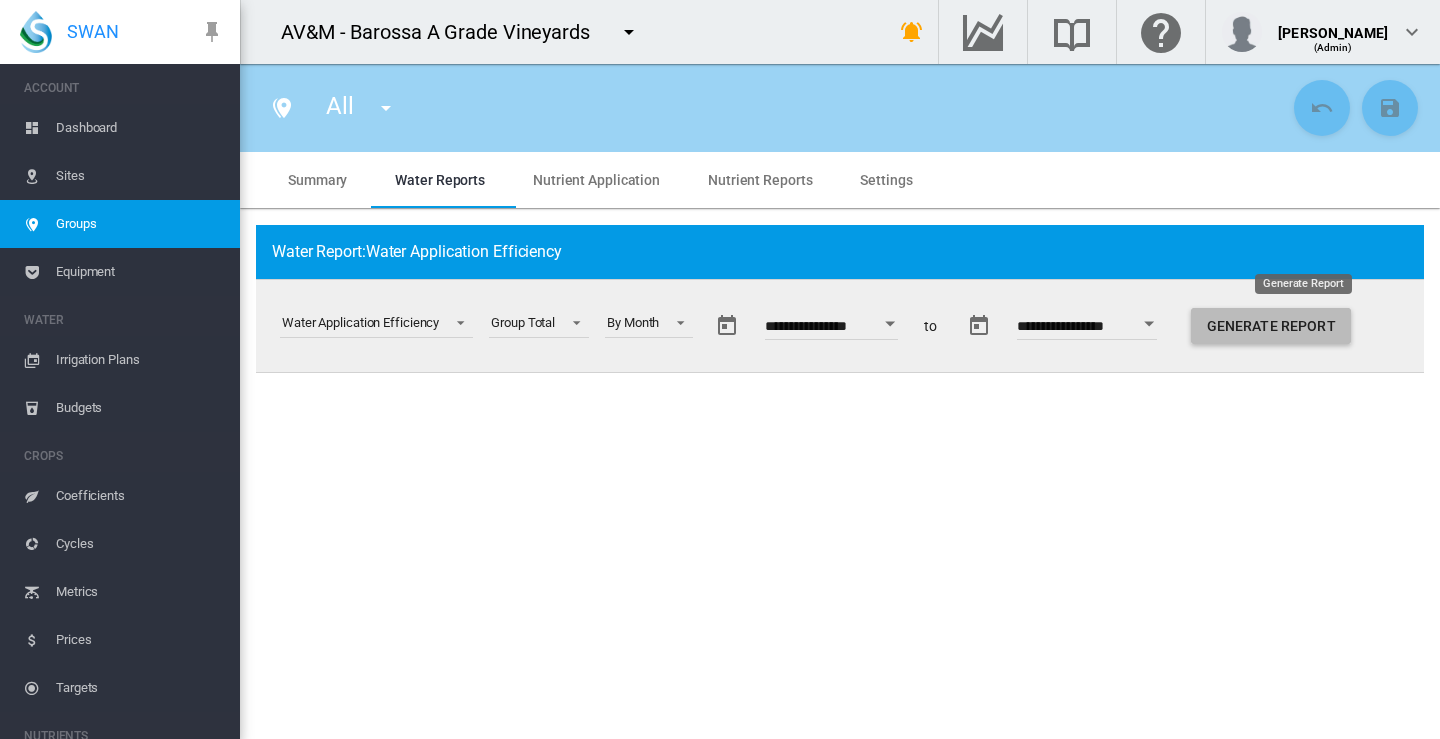 click on "Generate Report" at bounding box center (1271, 326) 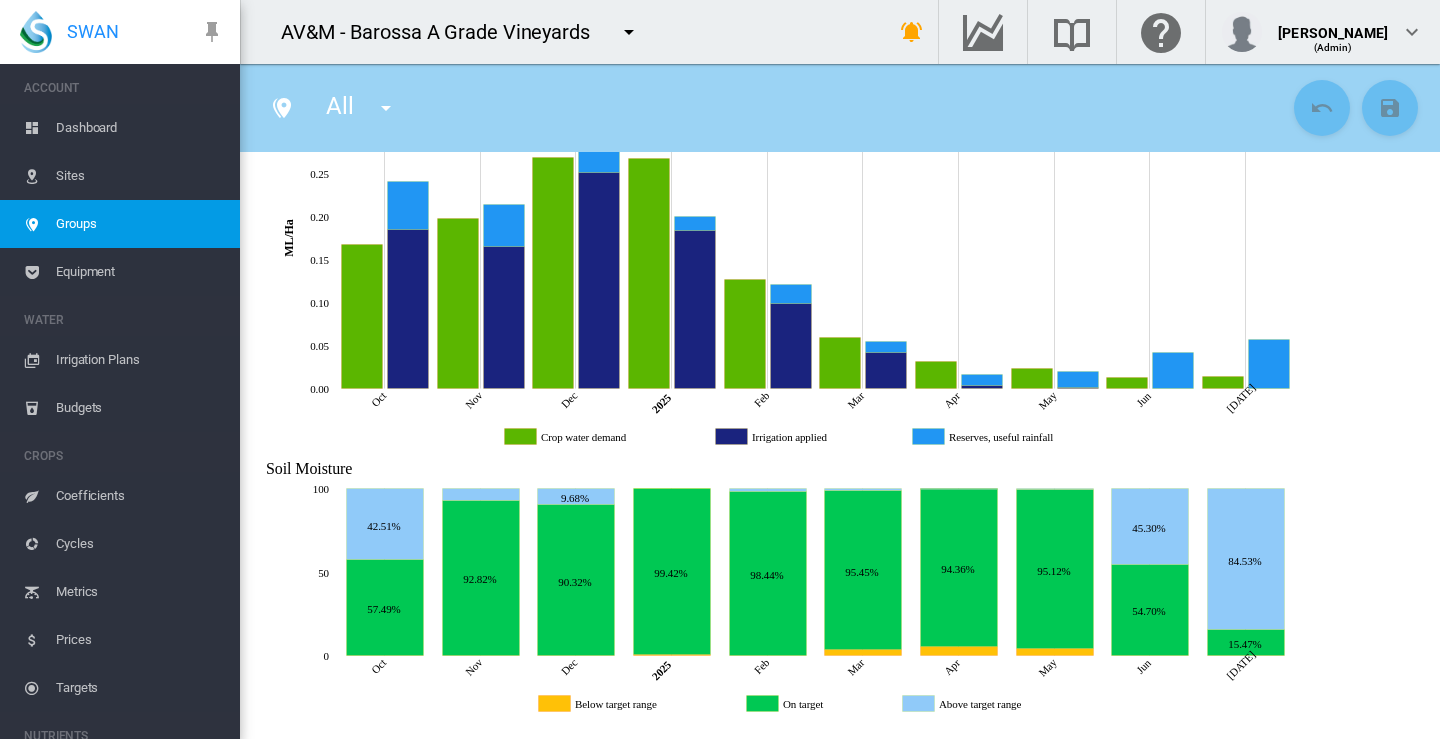 scroll, scrollTop: 350, scrollLeft: 0, axis: vertical 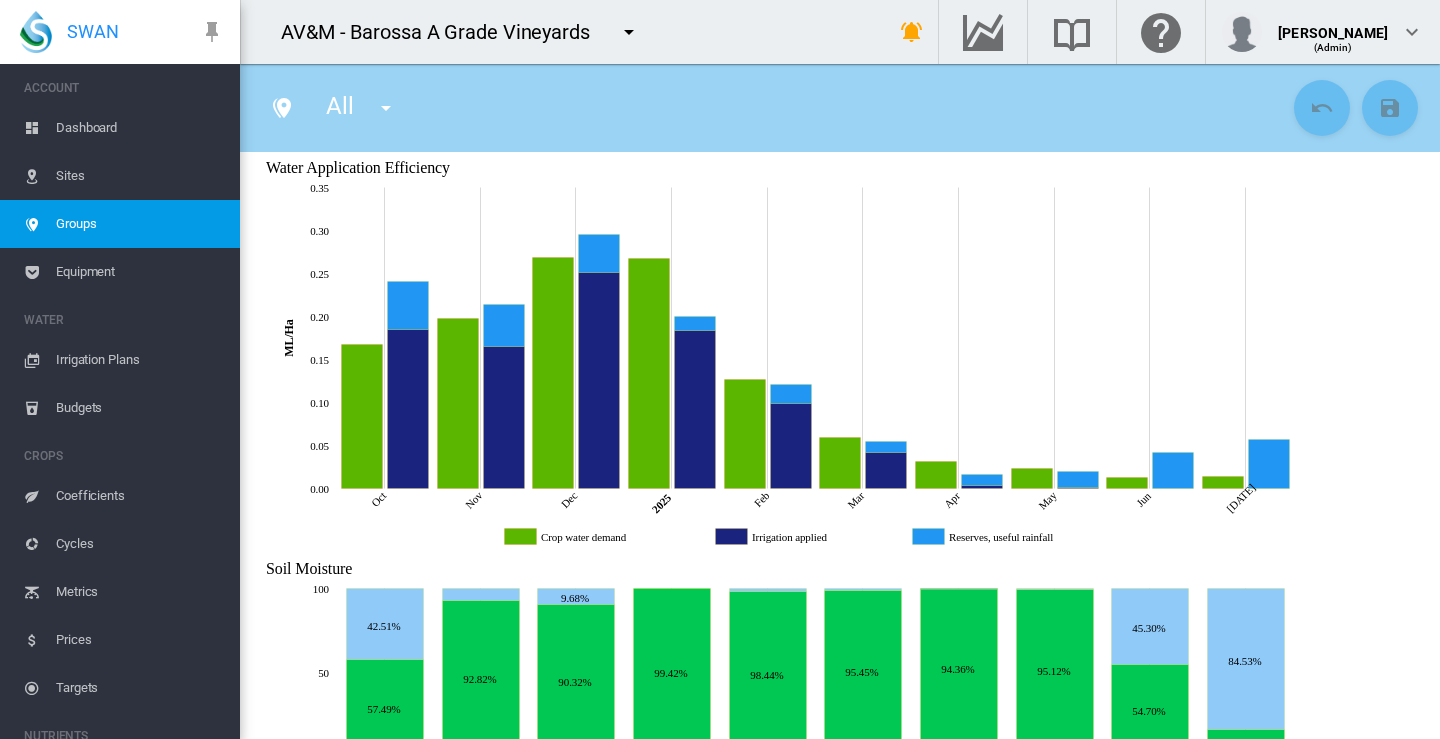 click on "Coefficients" at bounding box center [140, 496] 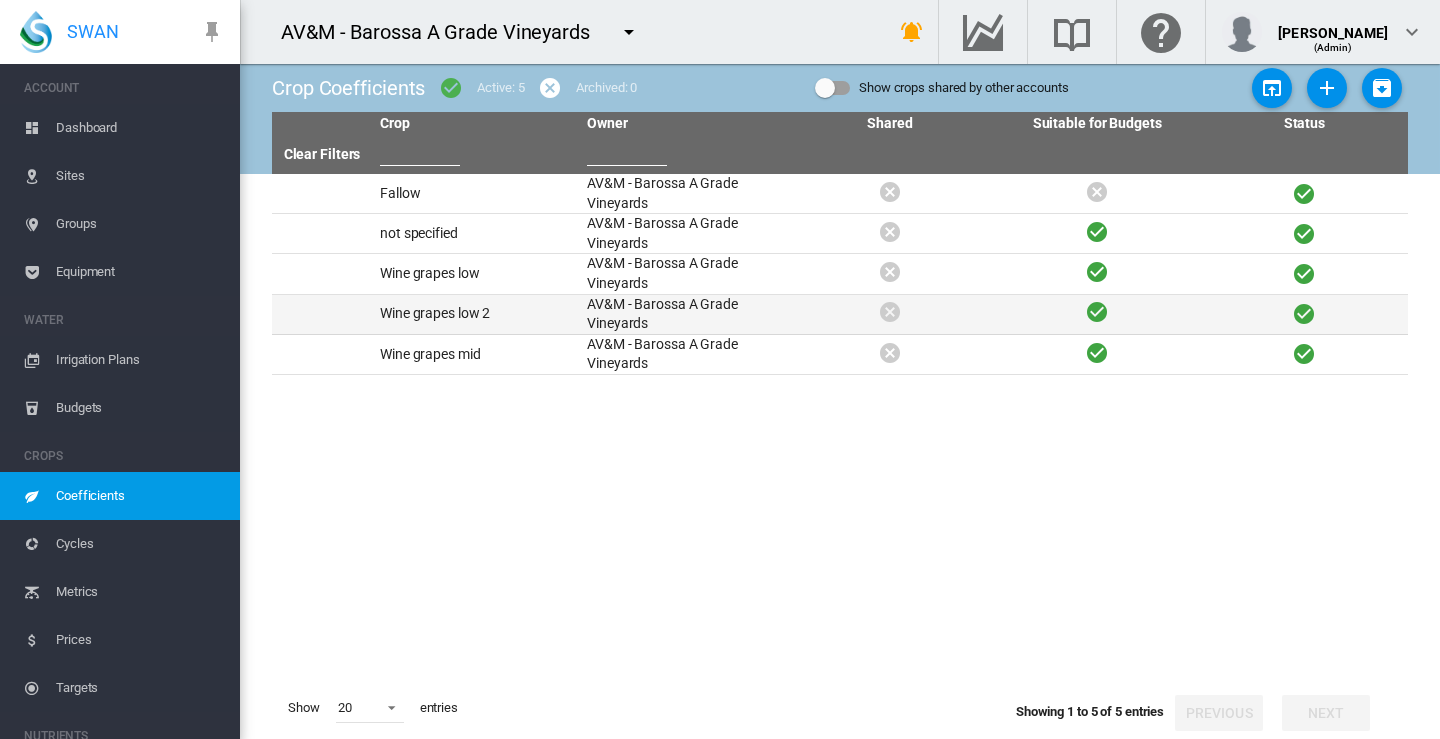 click on "Wine grapes low 2" at bounding box center (475, 314) 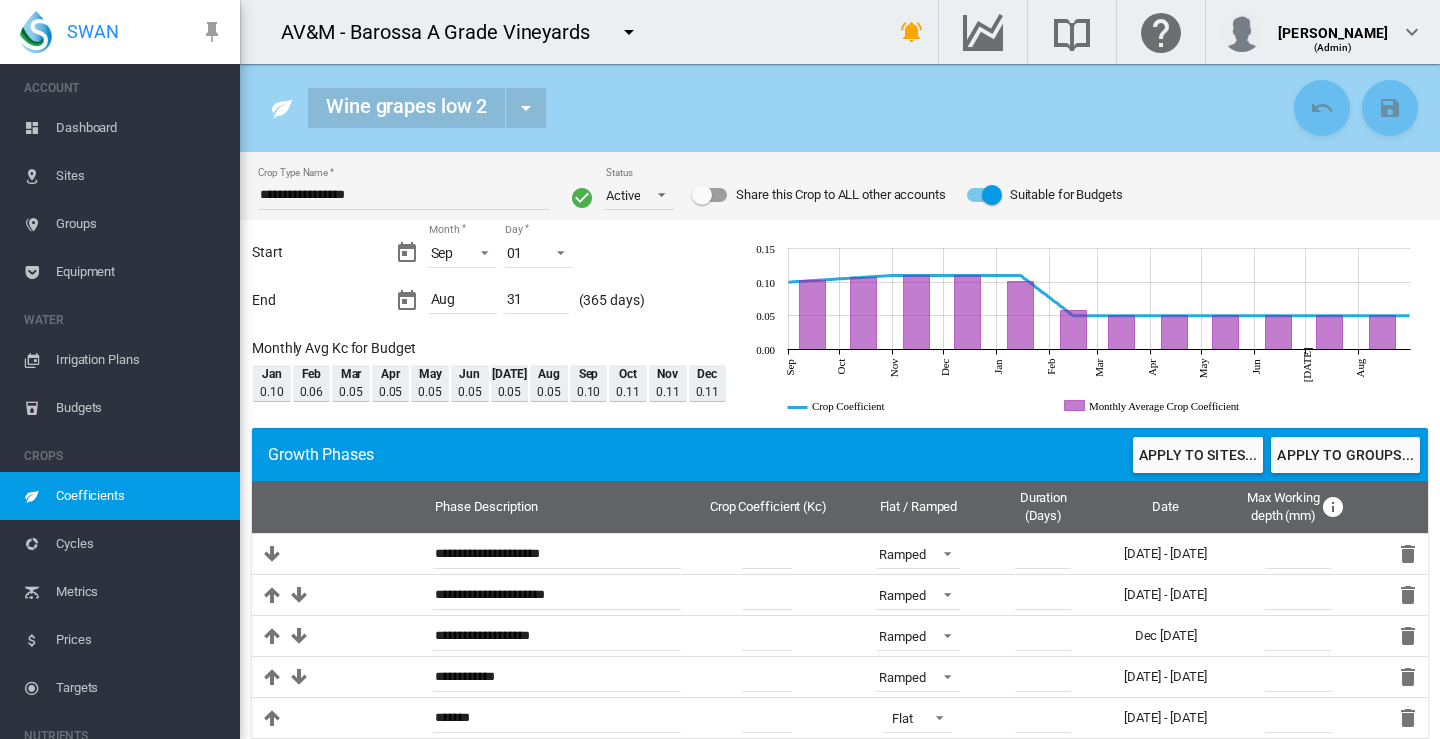 click on "Coefficients" at bounding box center [140, 496] 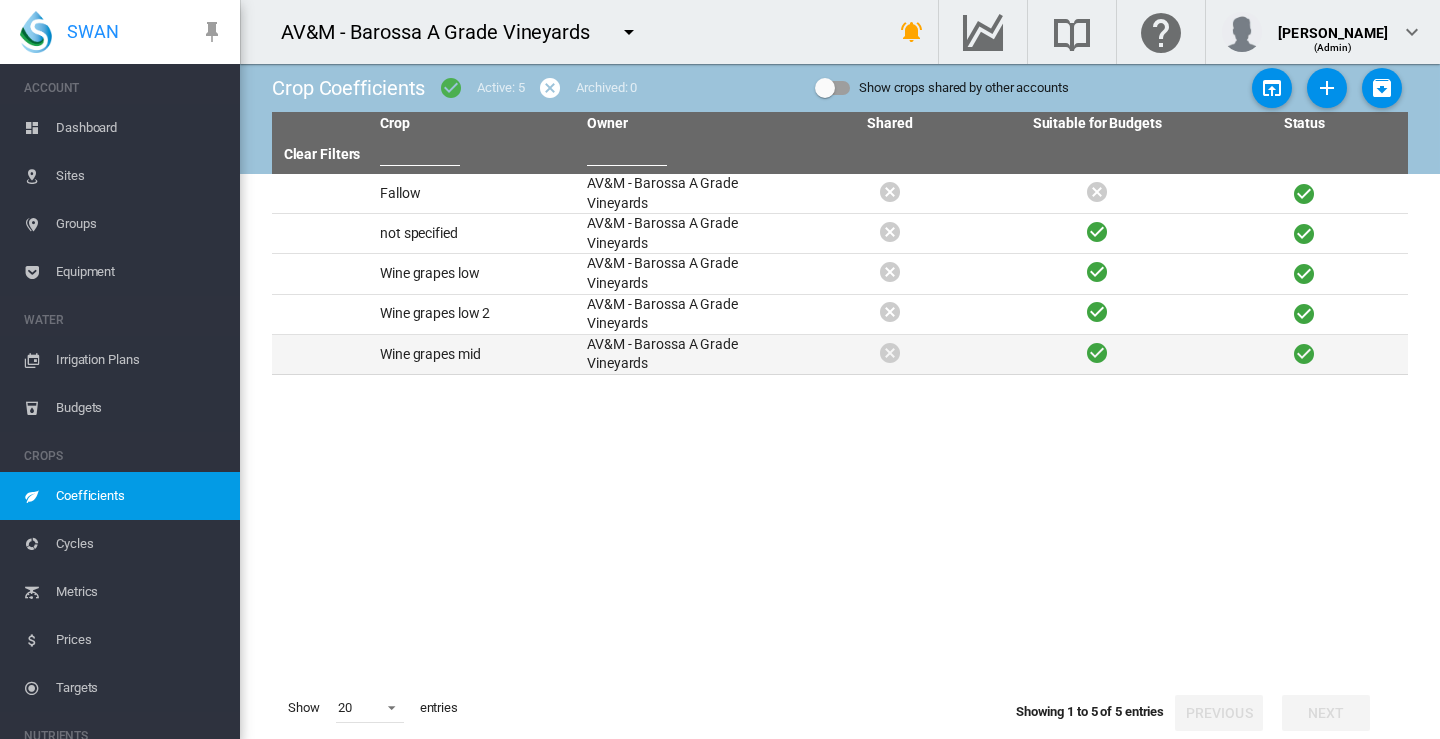 click on "Wine grapes mid" at bounding box center [475, 354] 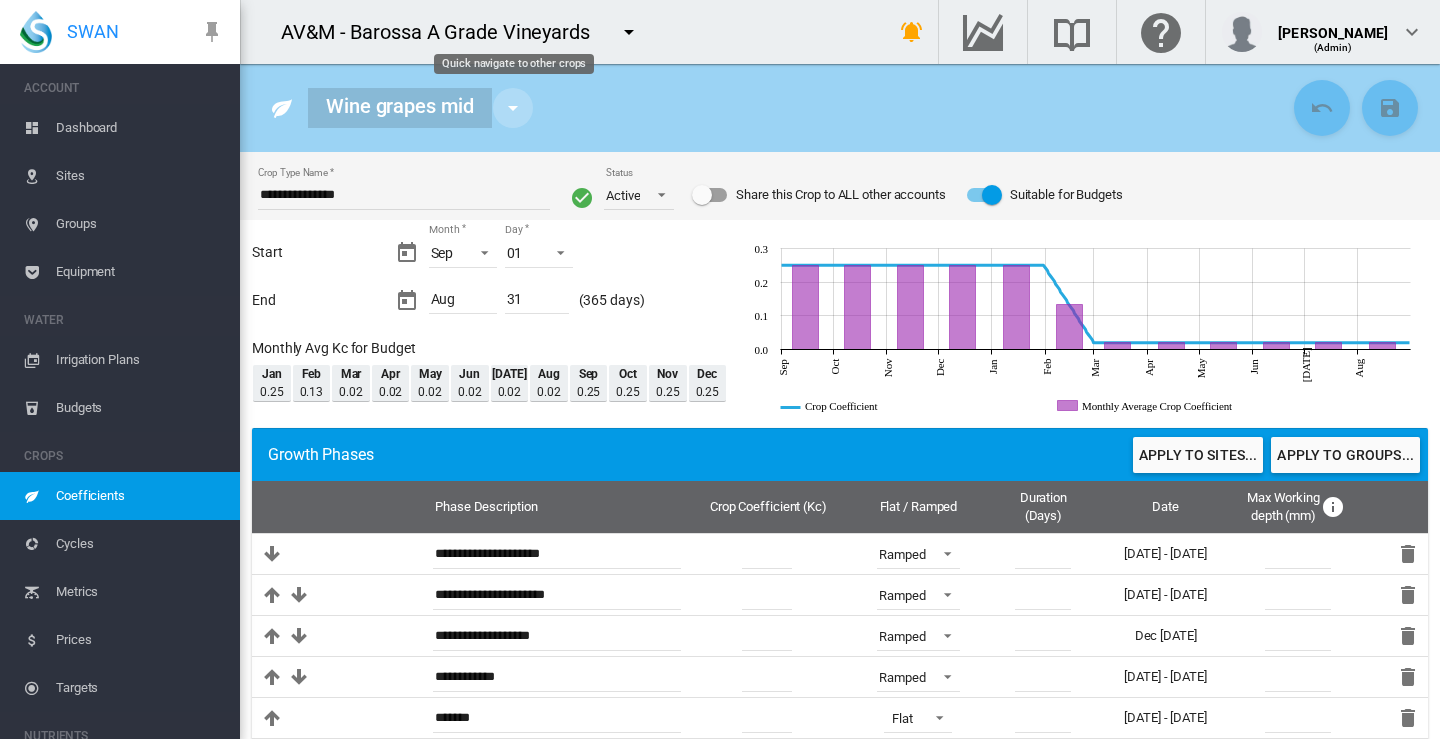 click at bounding box center [513, 108] 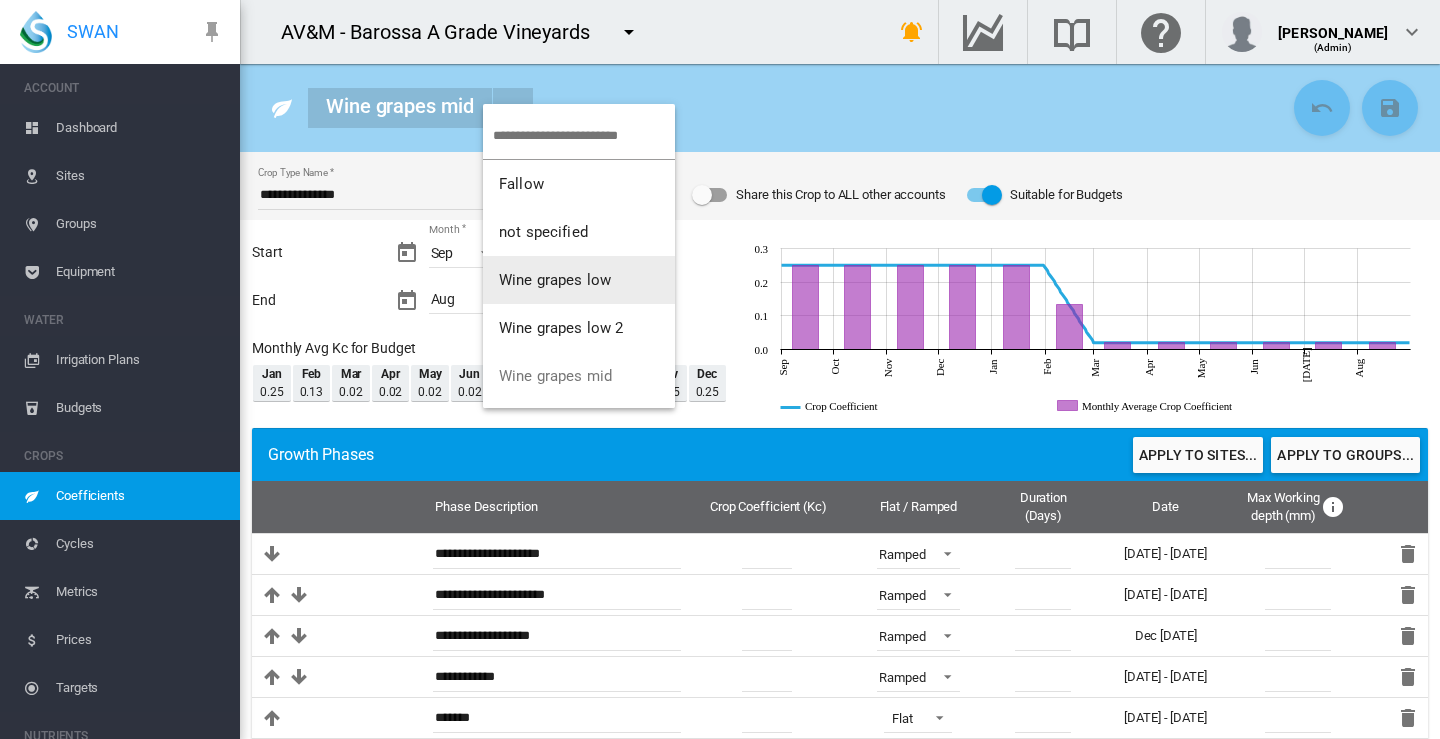 click on "Wine grapes low" at bounding box center (555, 280) 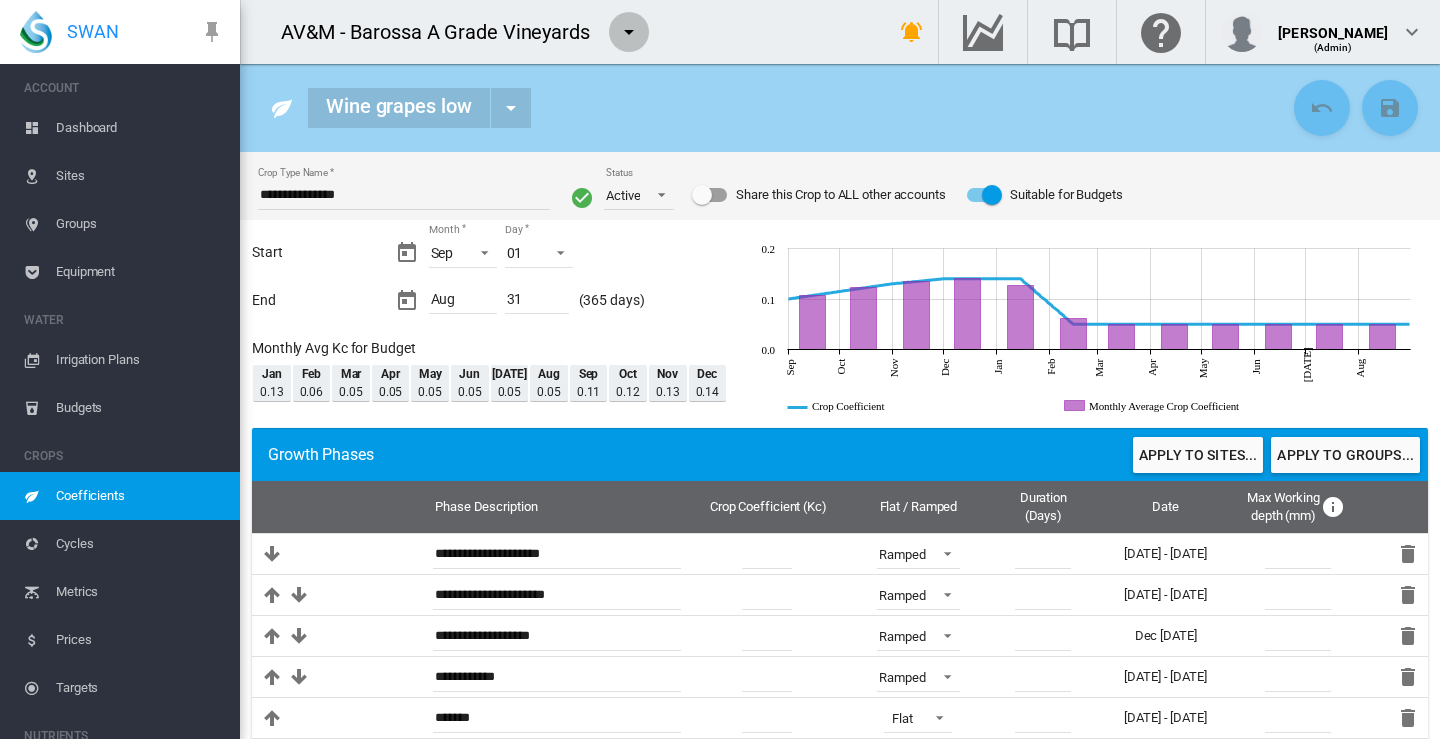 click at bounding box center [629, 32] 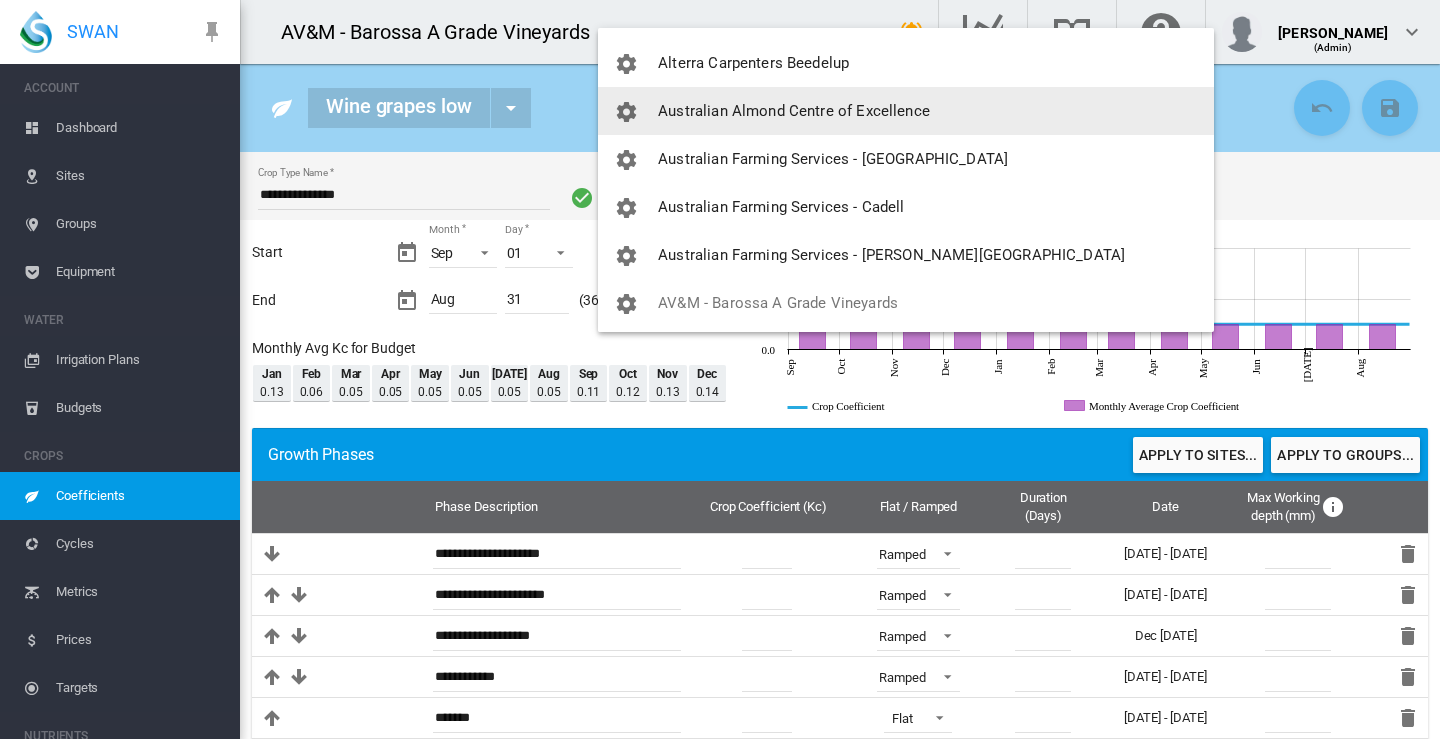 scroll, scrollTop: 200, scrollLeft: 0, axis: vertical 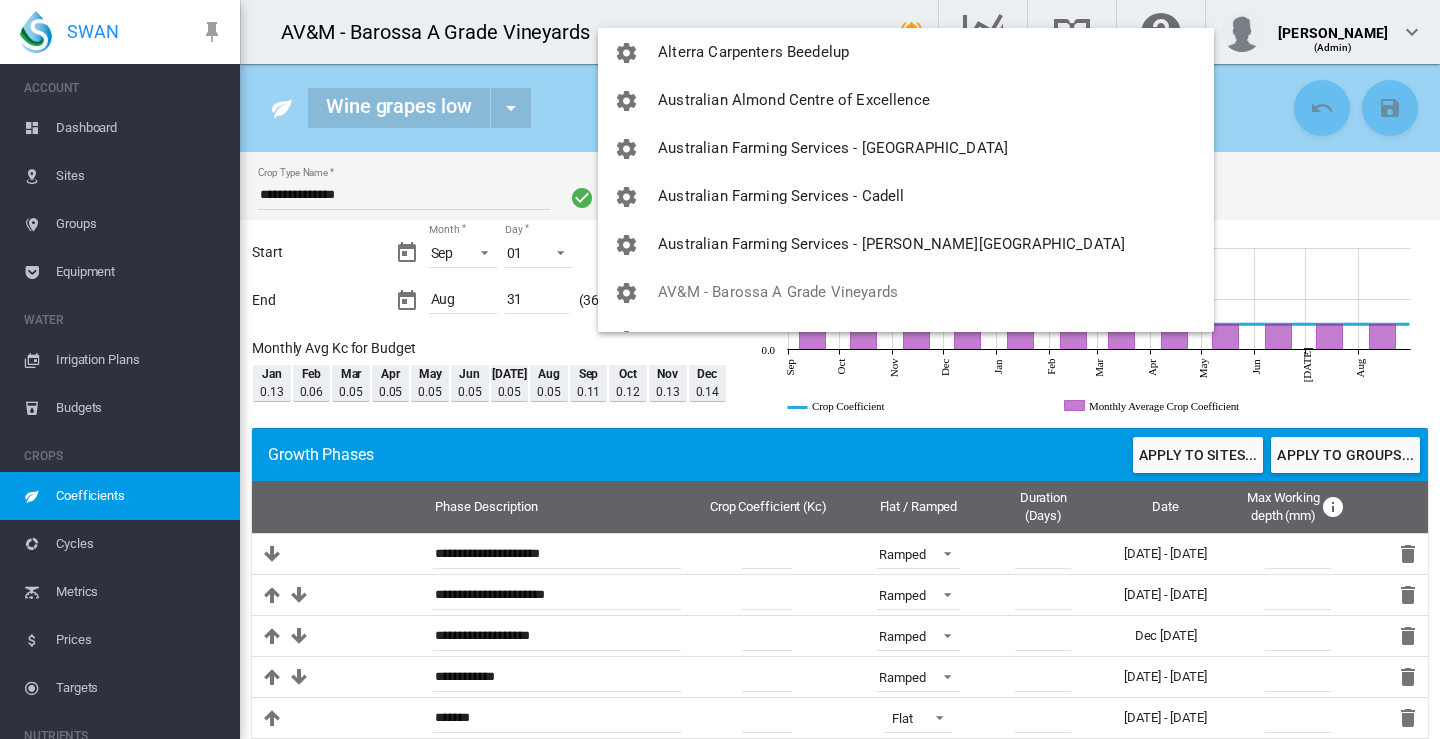 click at bounding box center (720, 369) 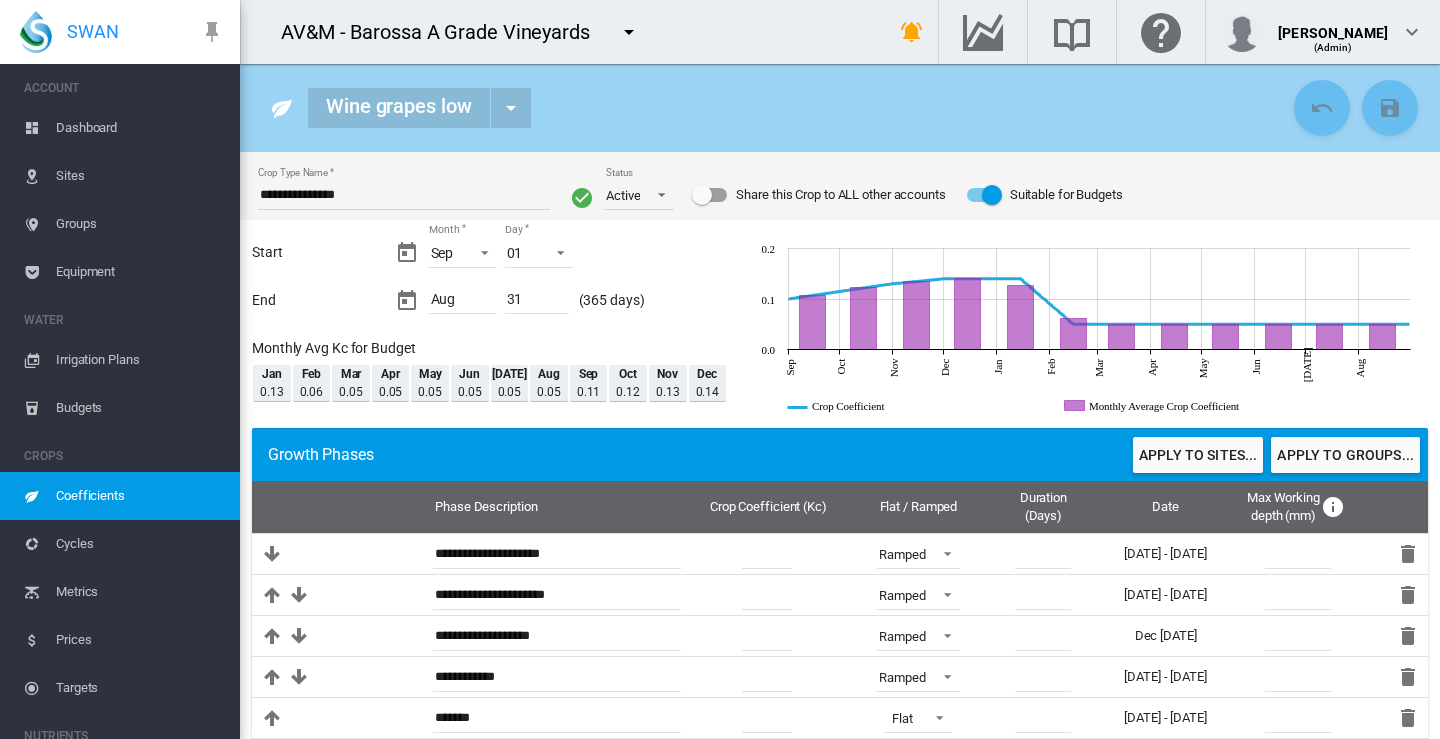 click on "Sites" at bounding box center (140, 176) 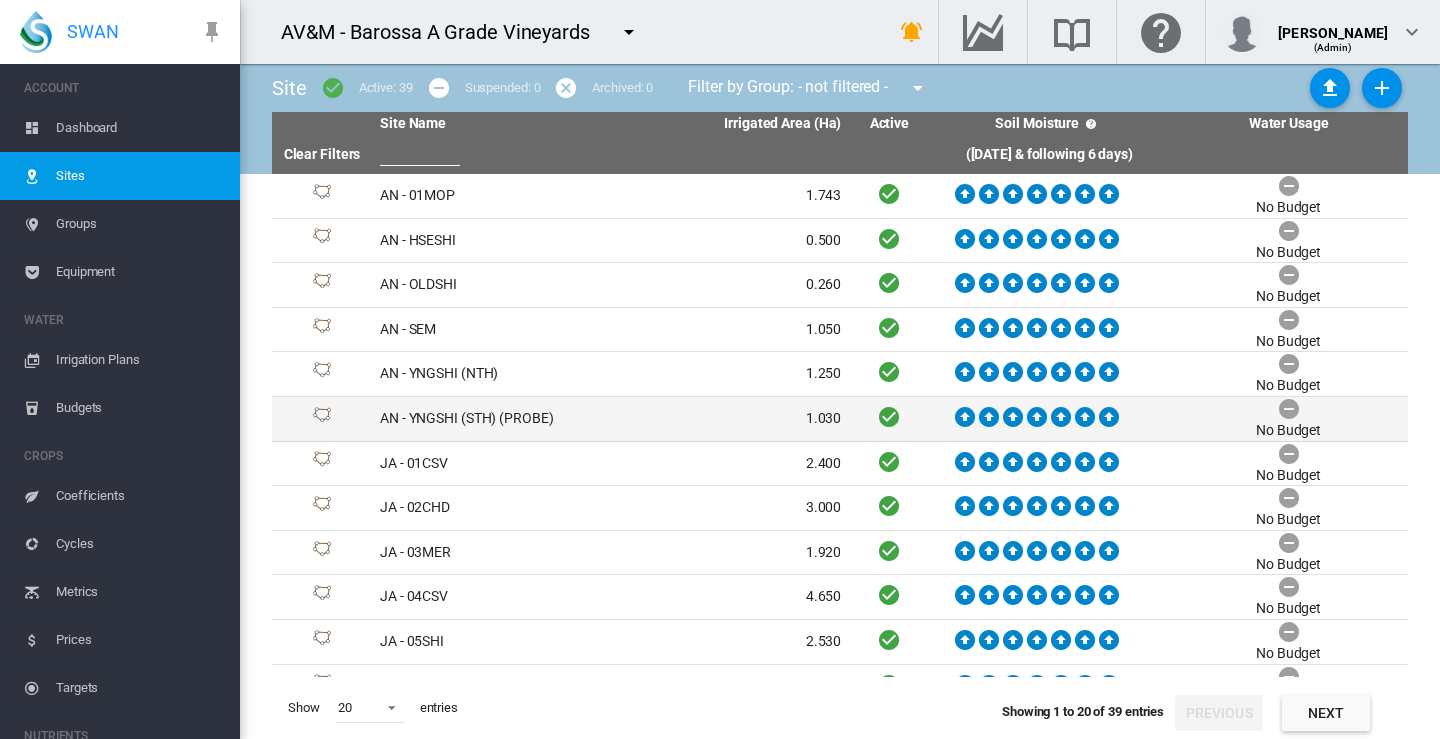 click on "AN - YNGSHI (STH) (PROBE)" at bounding box center (491, 419) 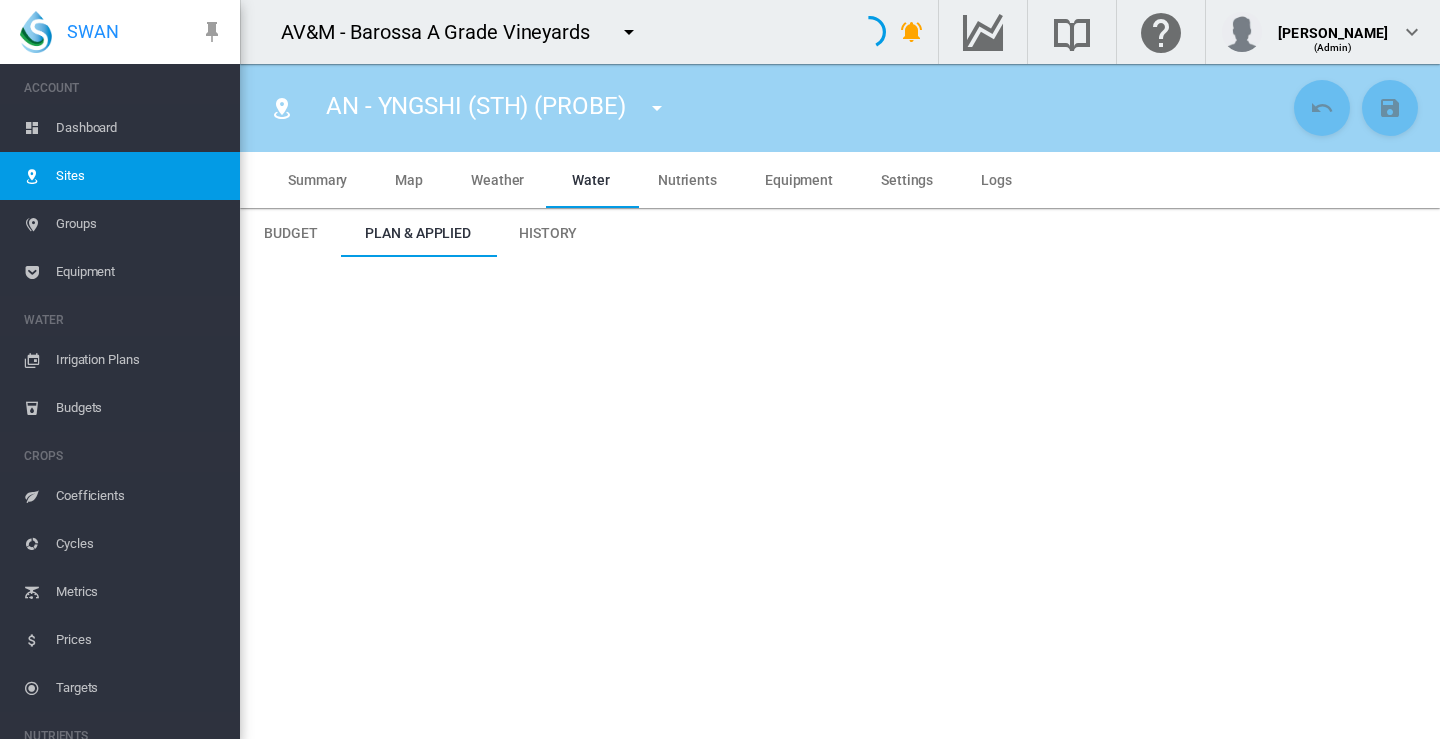 type on "*****" 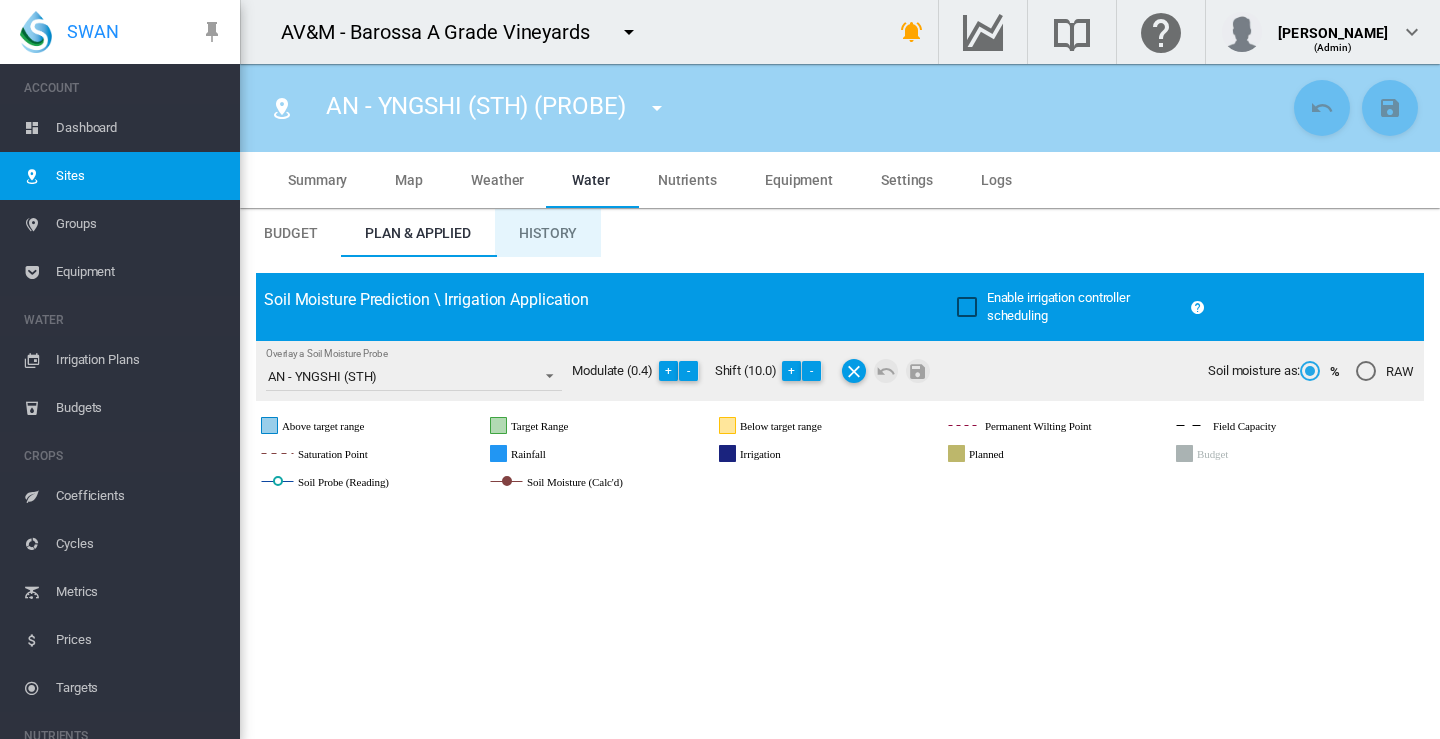 click on "History" at bounding box center (548, 233) 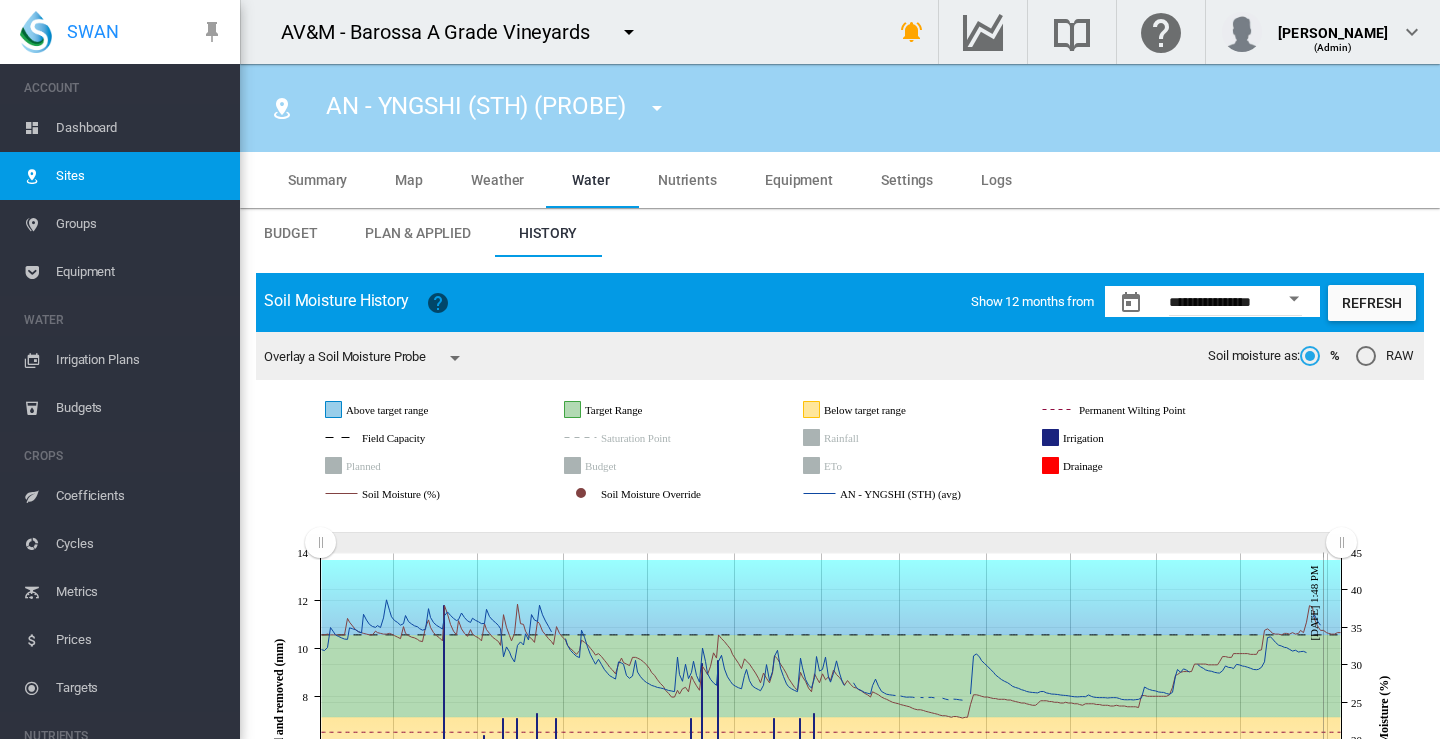 scroll, scrollTop: 197, scrollLeft: 0, axis: vertical 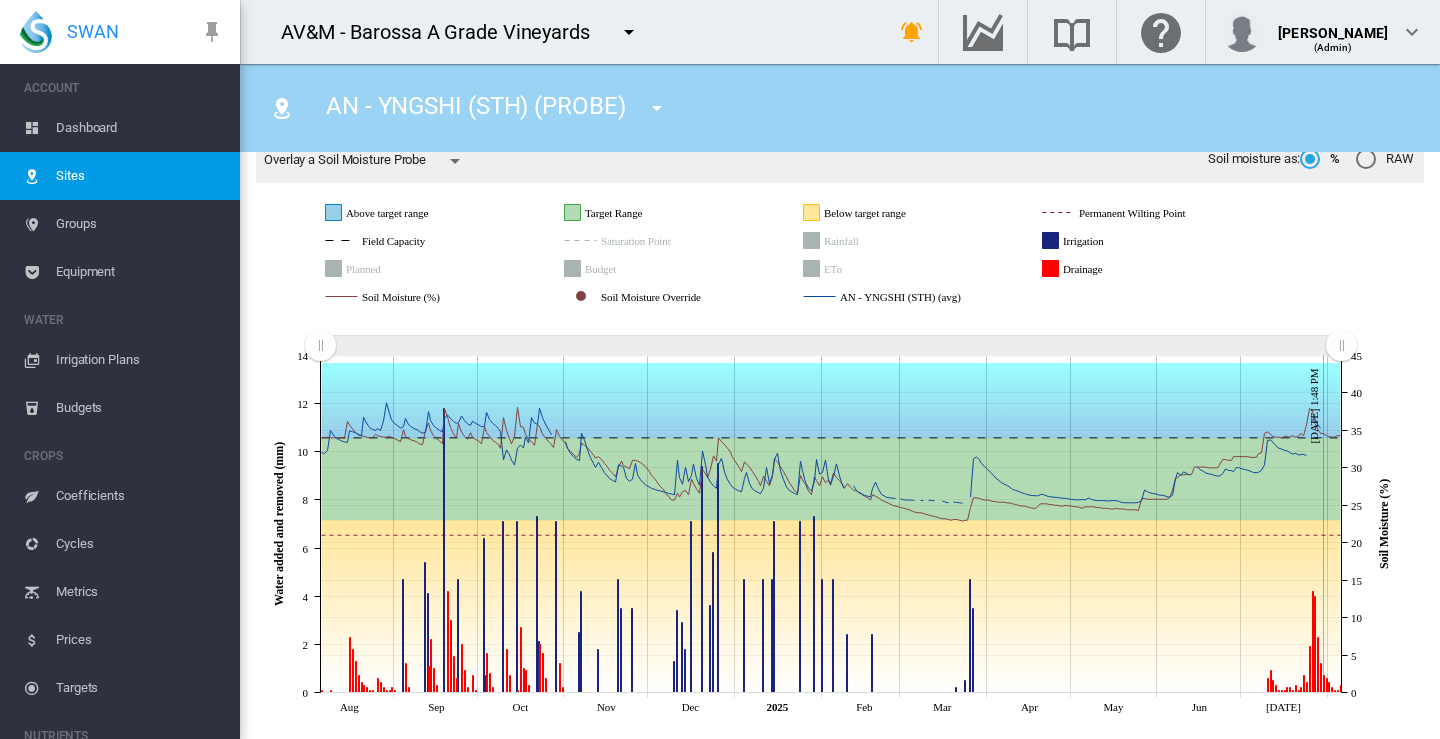 click on "Dashboard" at bounding box center [140, 128] 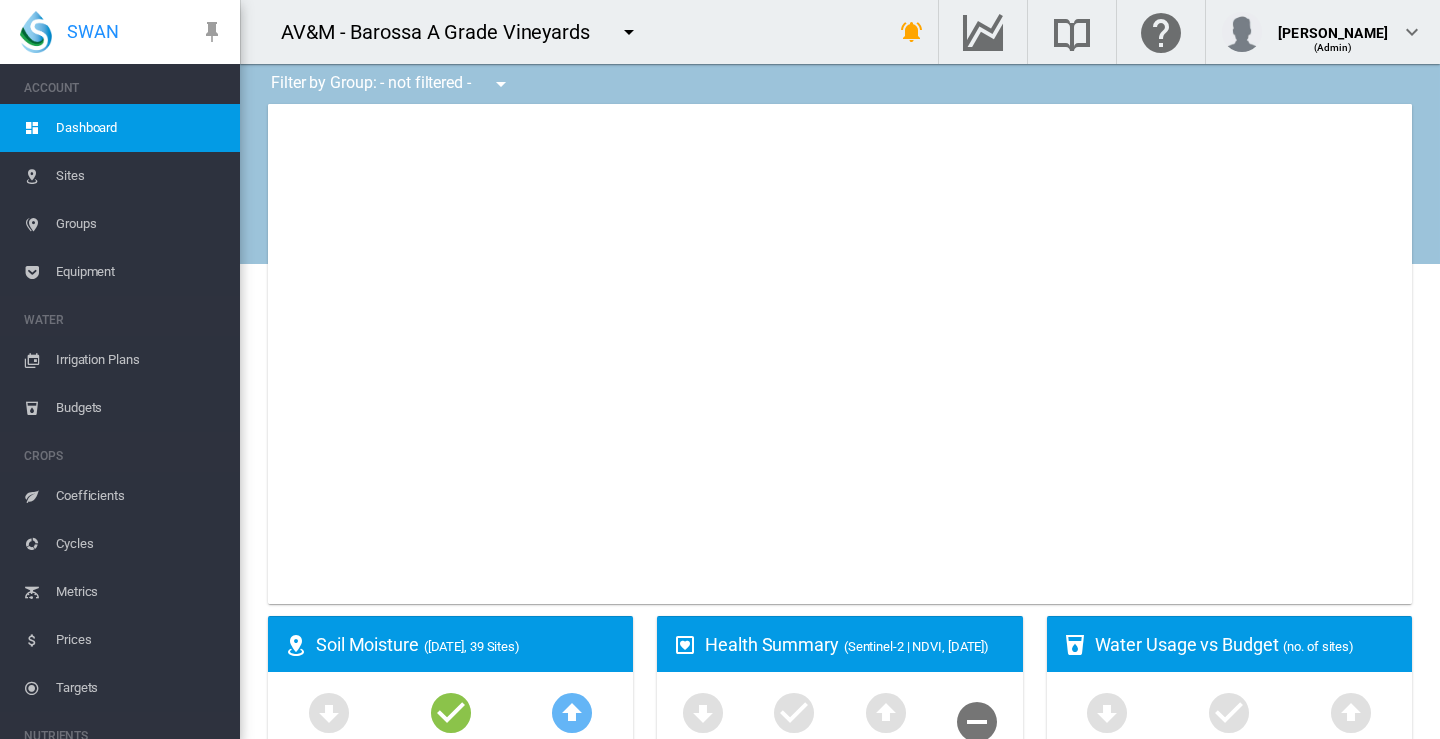 type on "**********" 